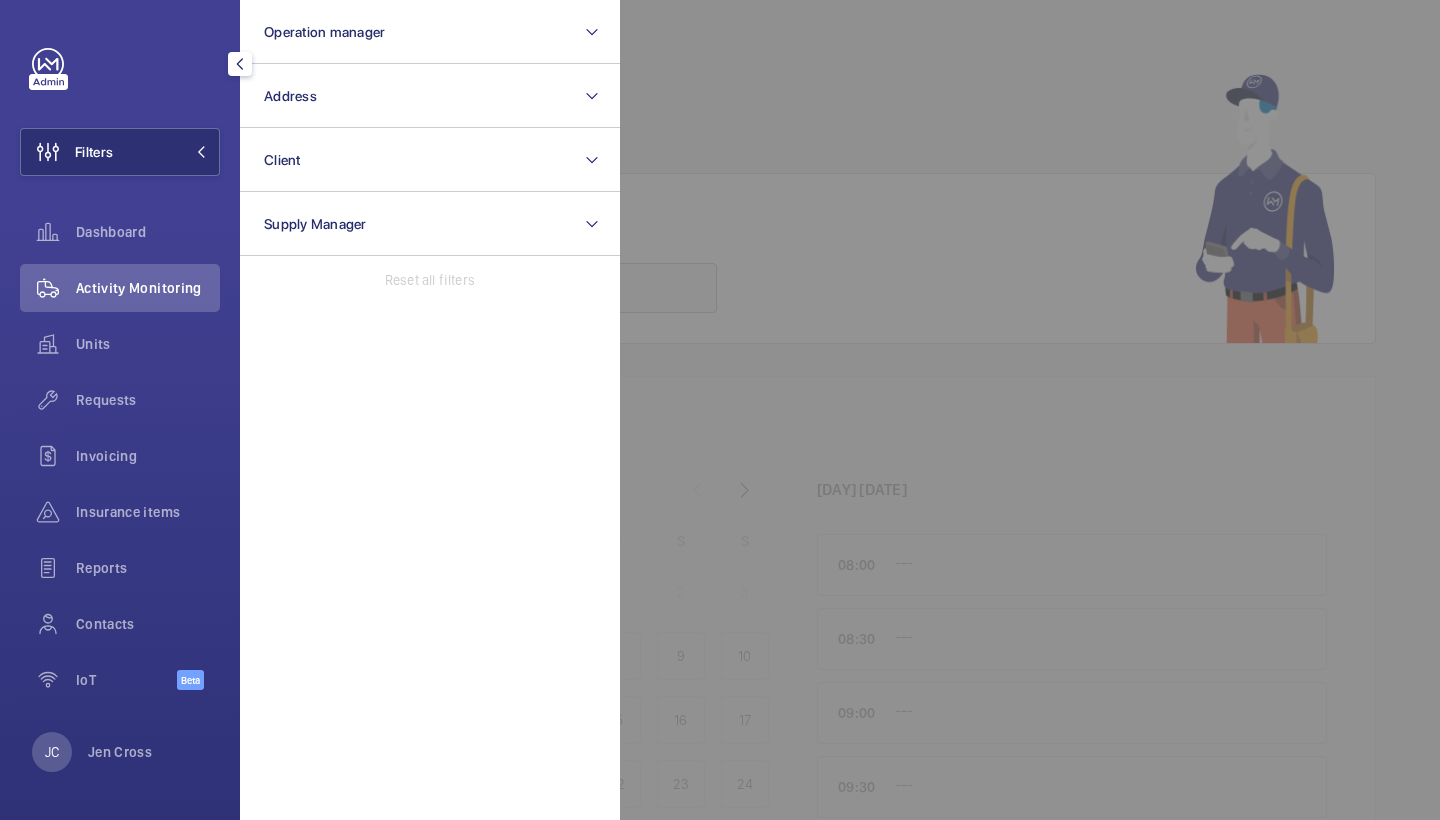 click on "Address" 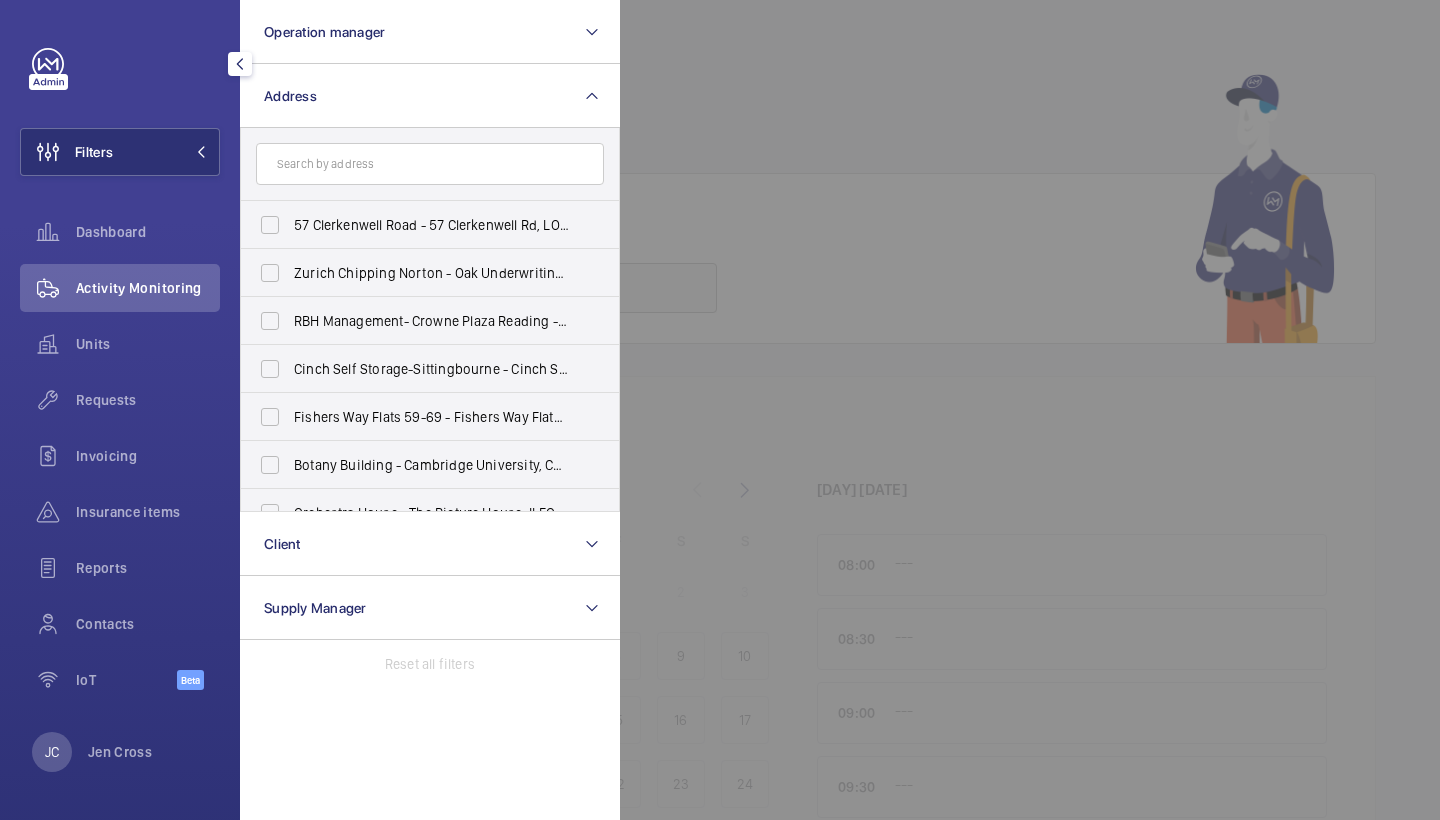 scroll, scrollTop: 0, scrollLeft: 0, axis: both 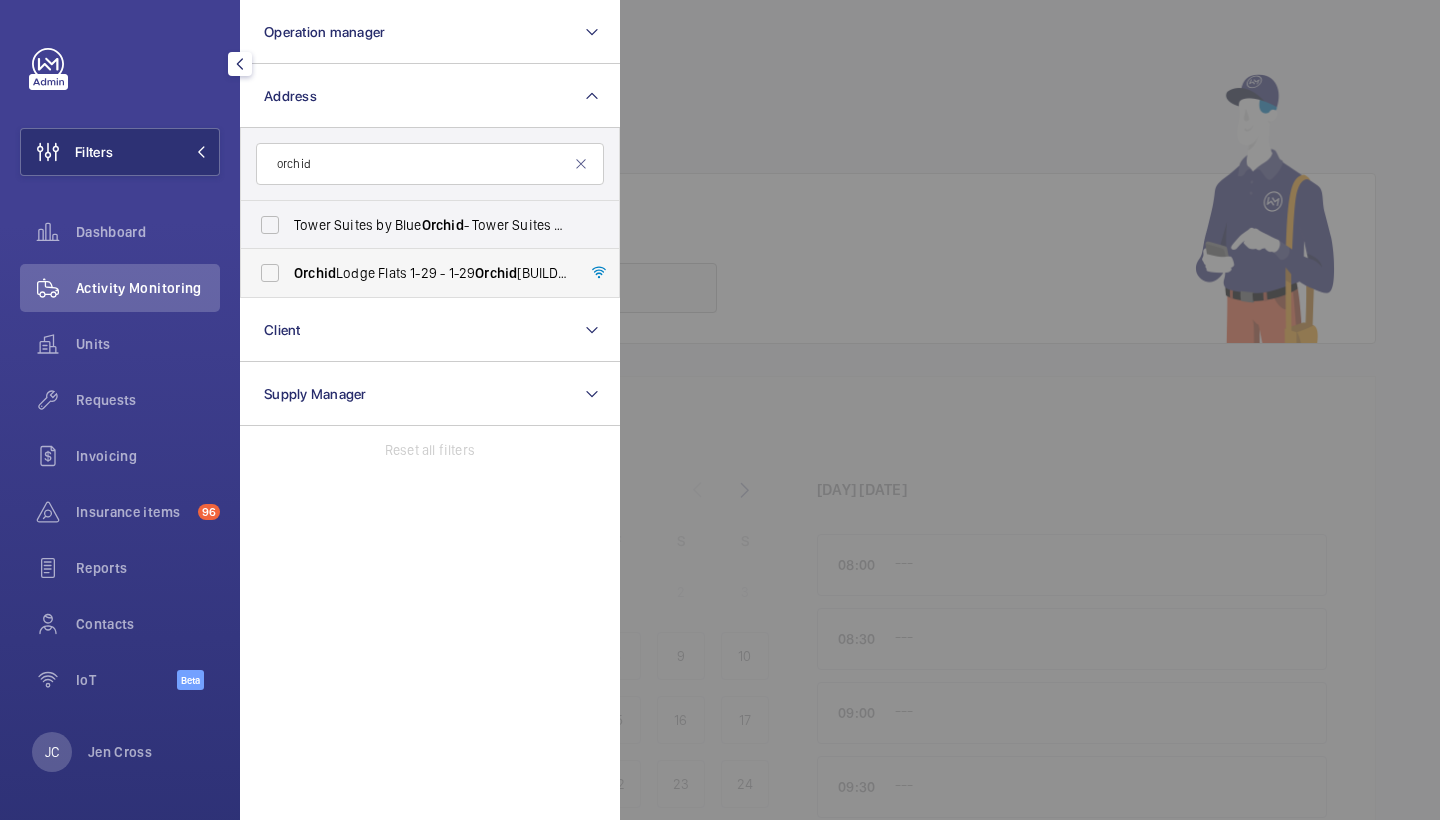 type on "orchid" 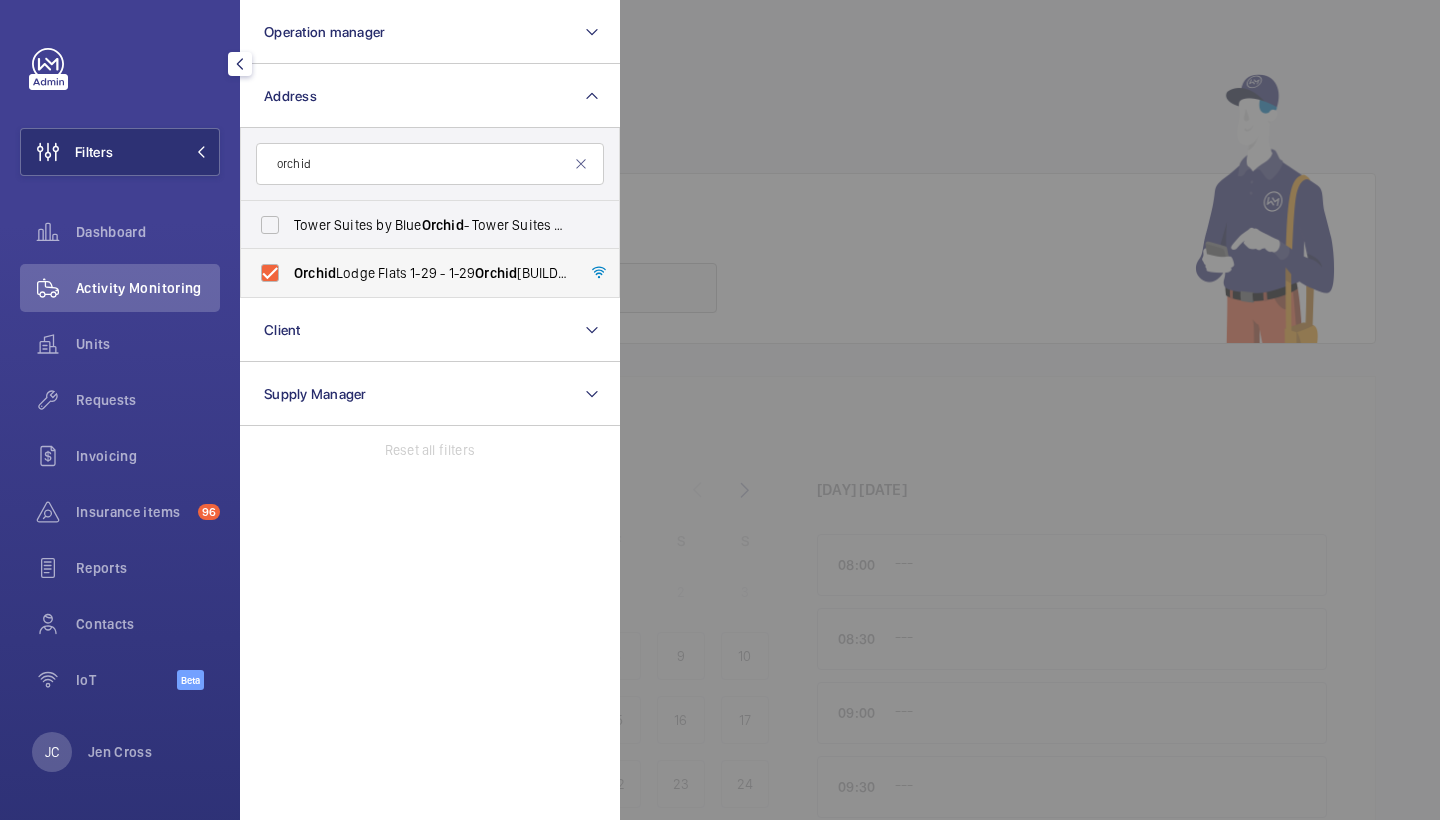 checkbox on "true" 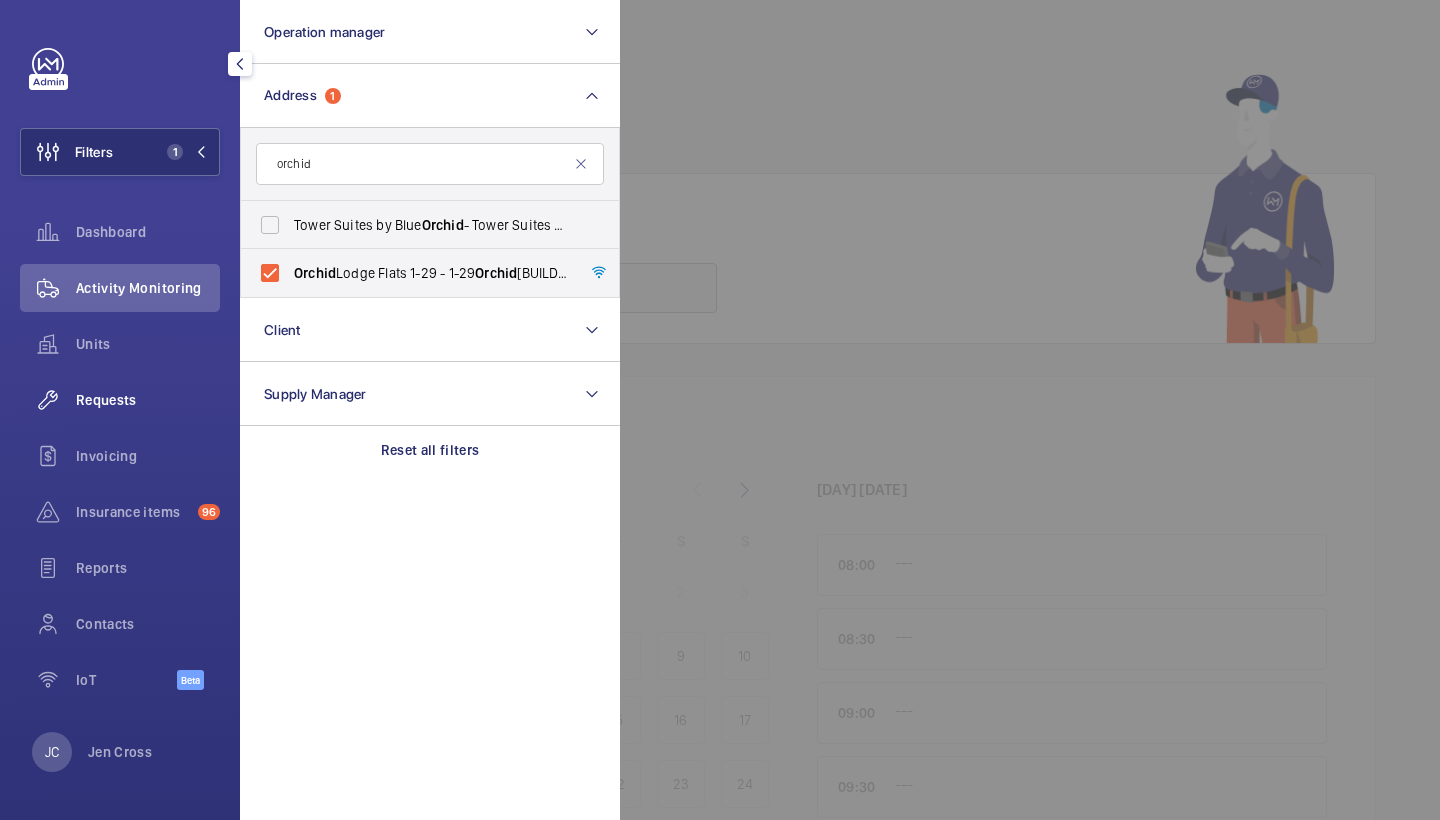 click on "Requests" 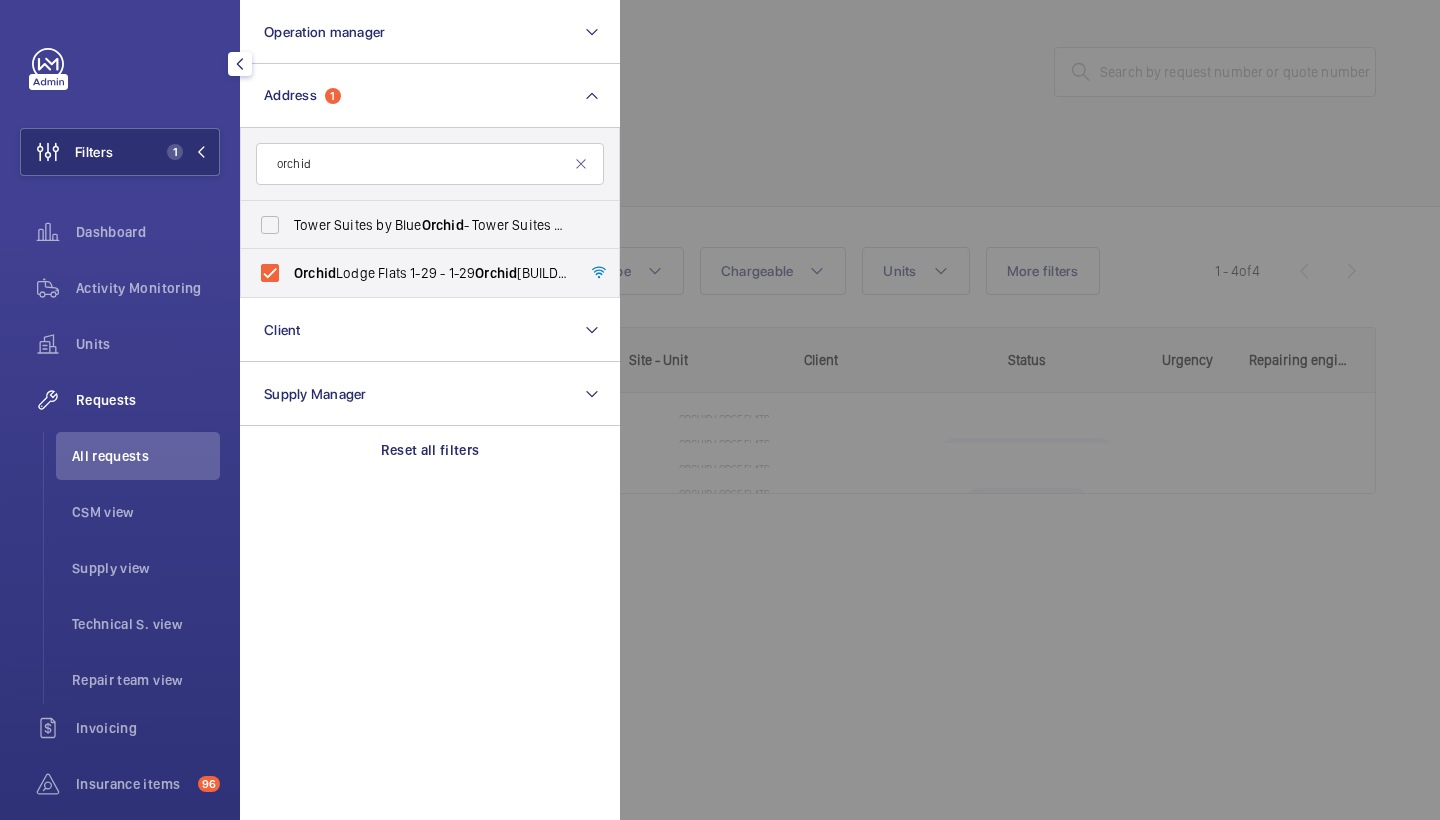 click 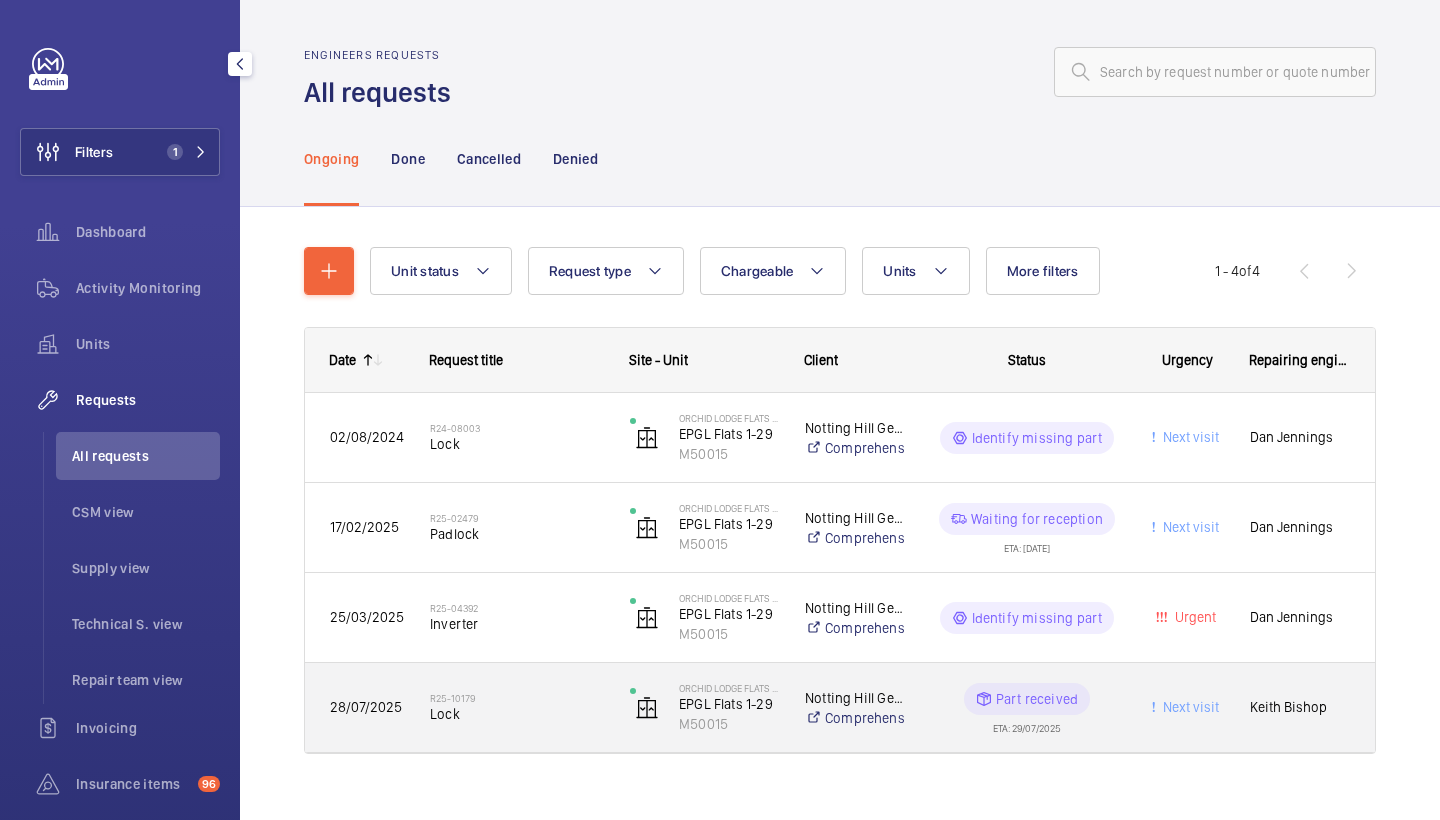 click on "R25-10179   Lock" 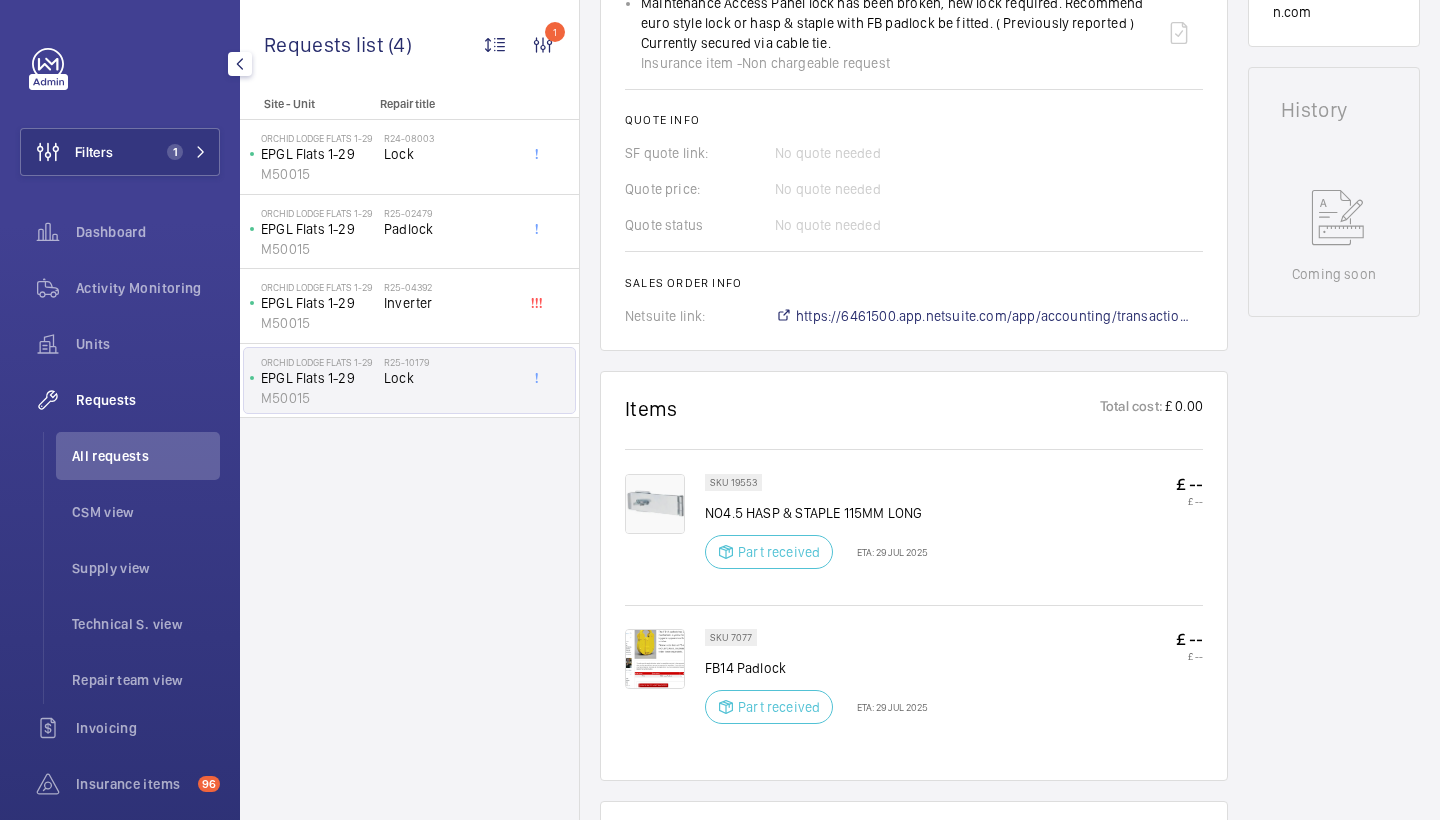 scroll, scrollTop: 832, scrollLeft: 0, axis: vertical 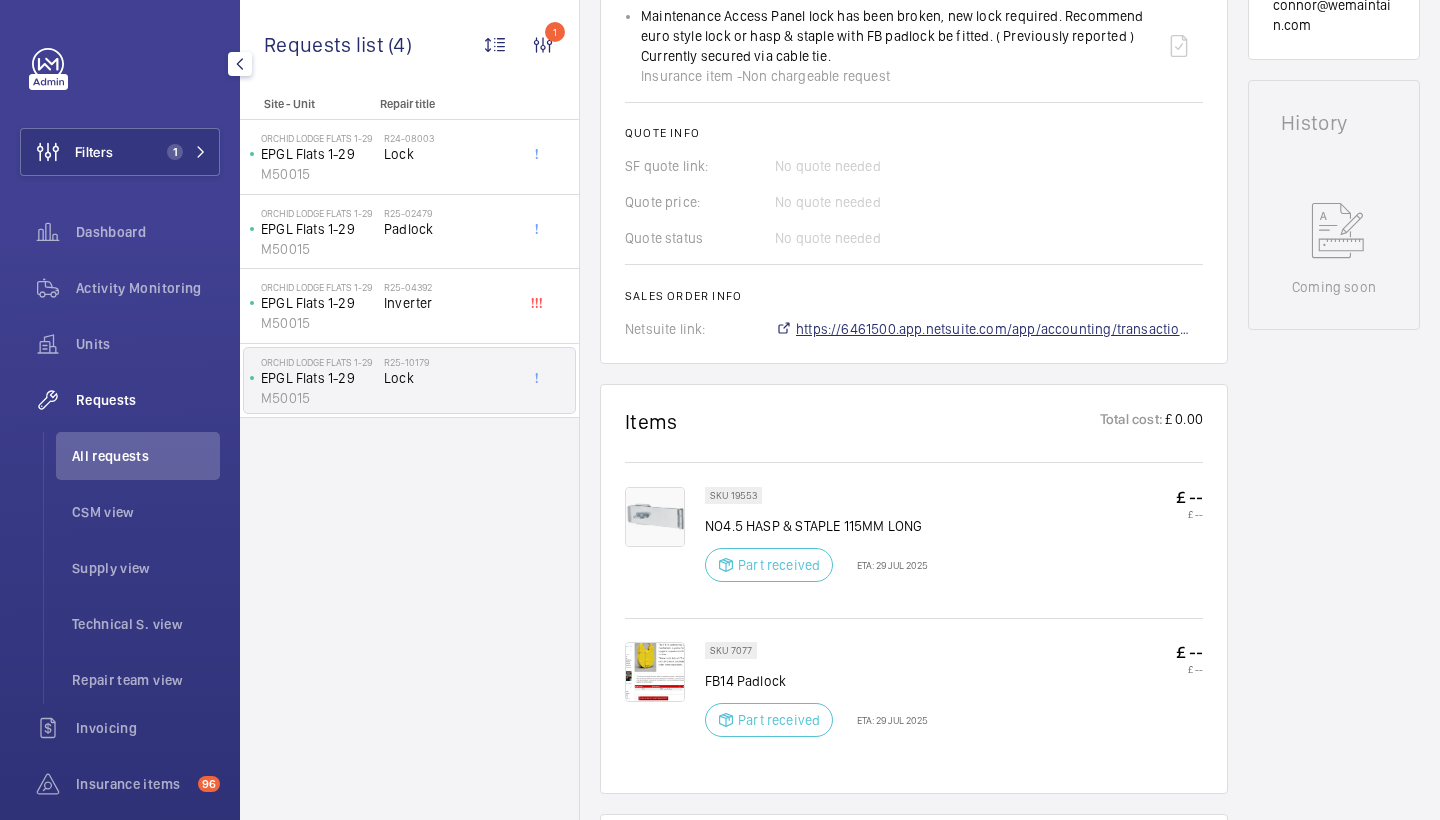 click on "https://6461500.app.netsuite.com/app/accounting/transactions/salesord.nl?id=2852045" 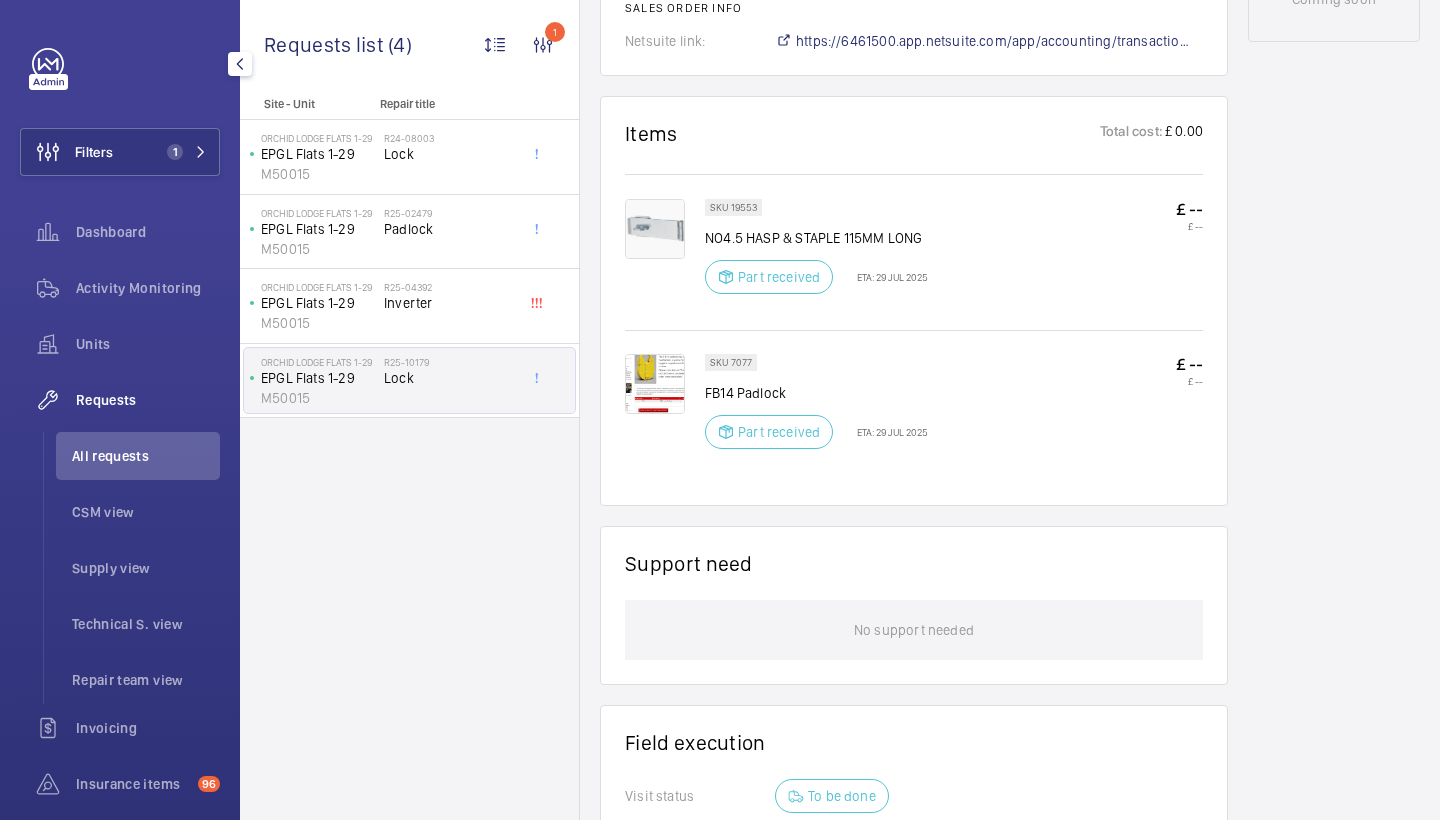 scroll, scrollTop: 1033, scrollLeft: 0, axis: vertical 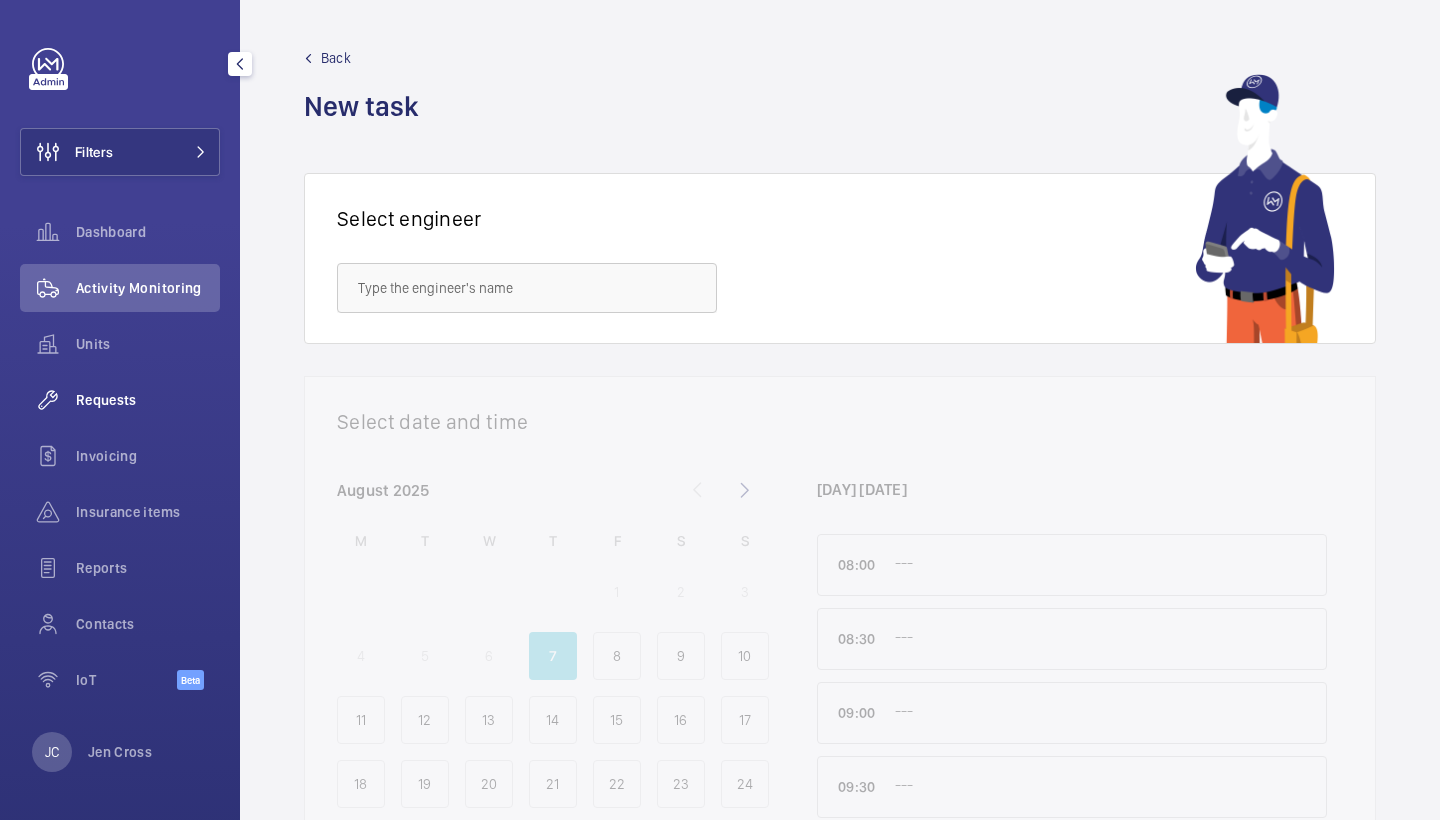 click on "Requests" 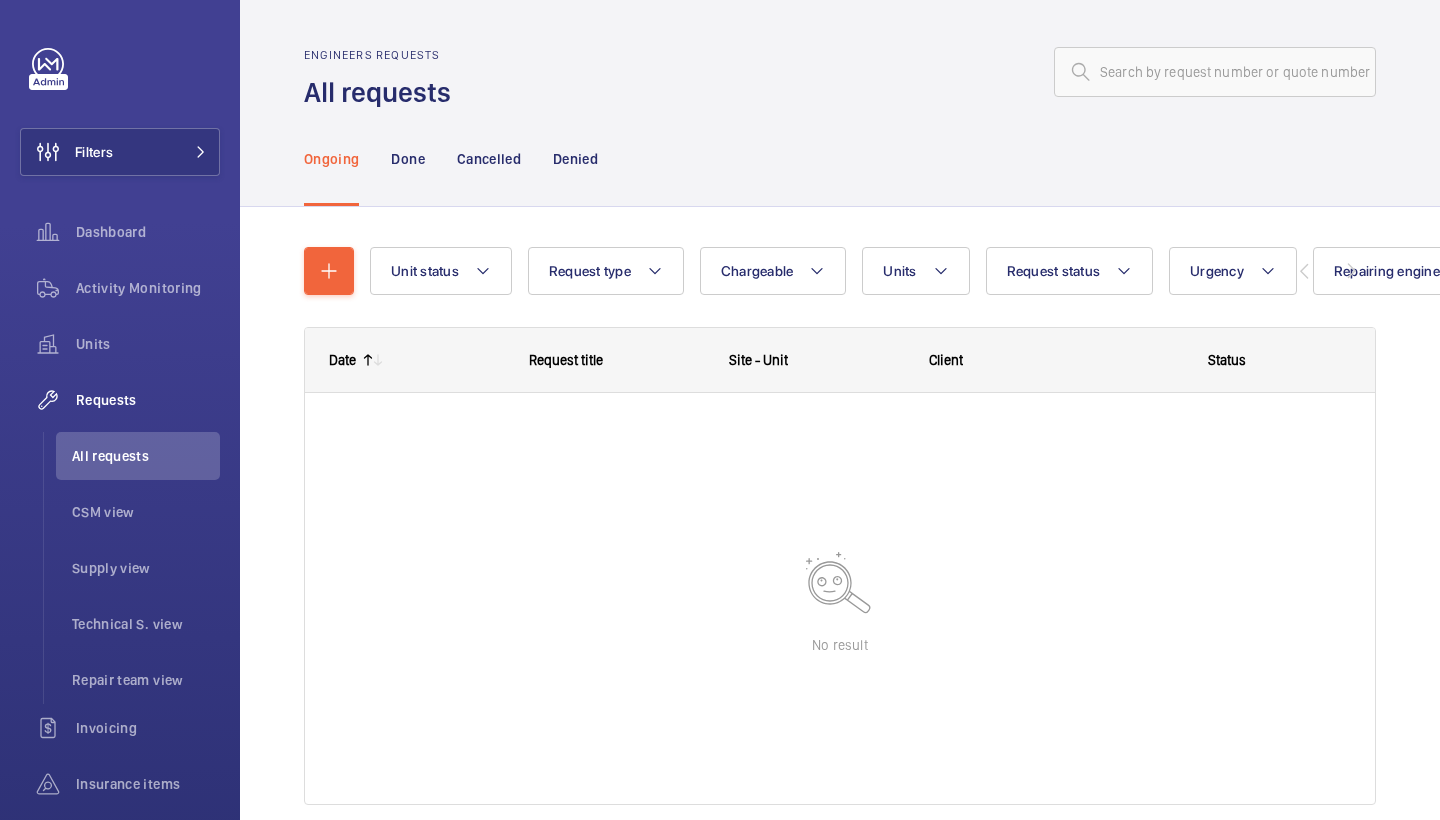 scroll, scrollTop: 0, scrollLeft: 0, axis: both 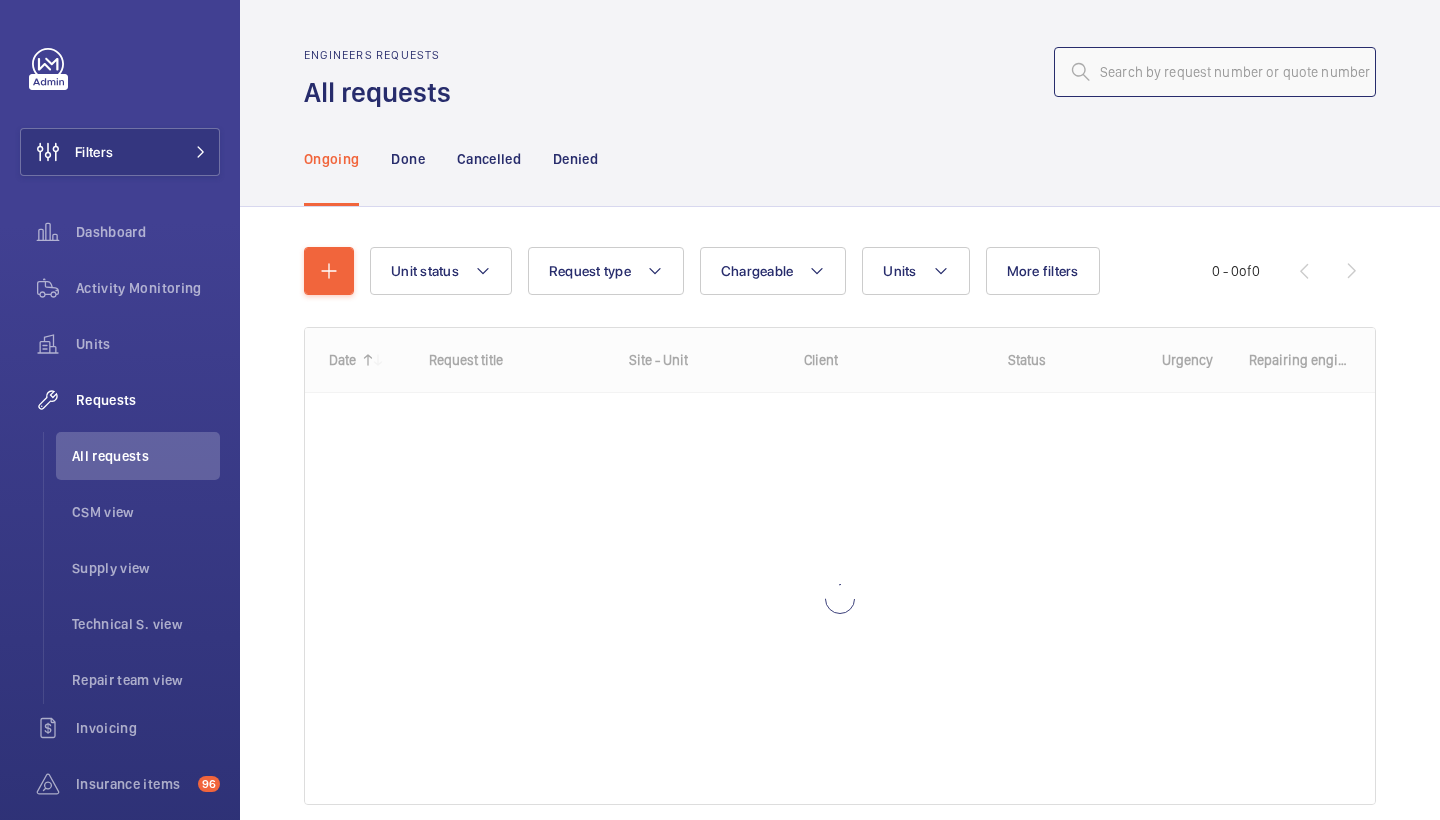 click 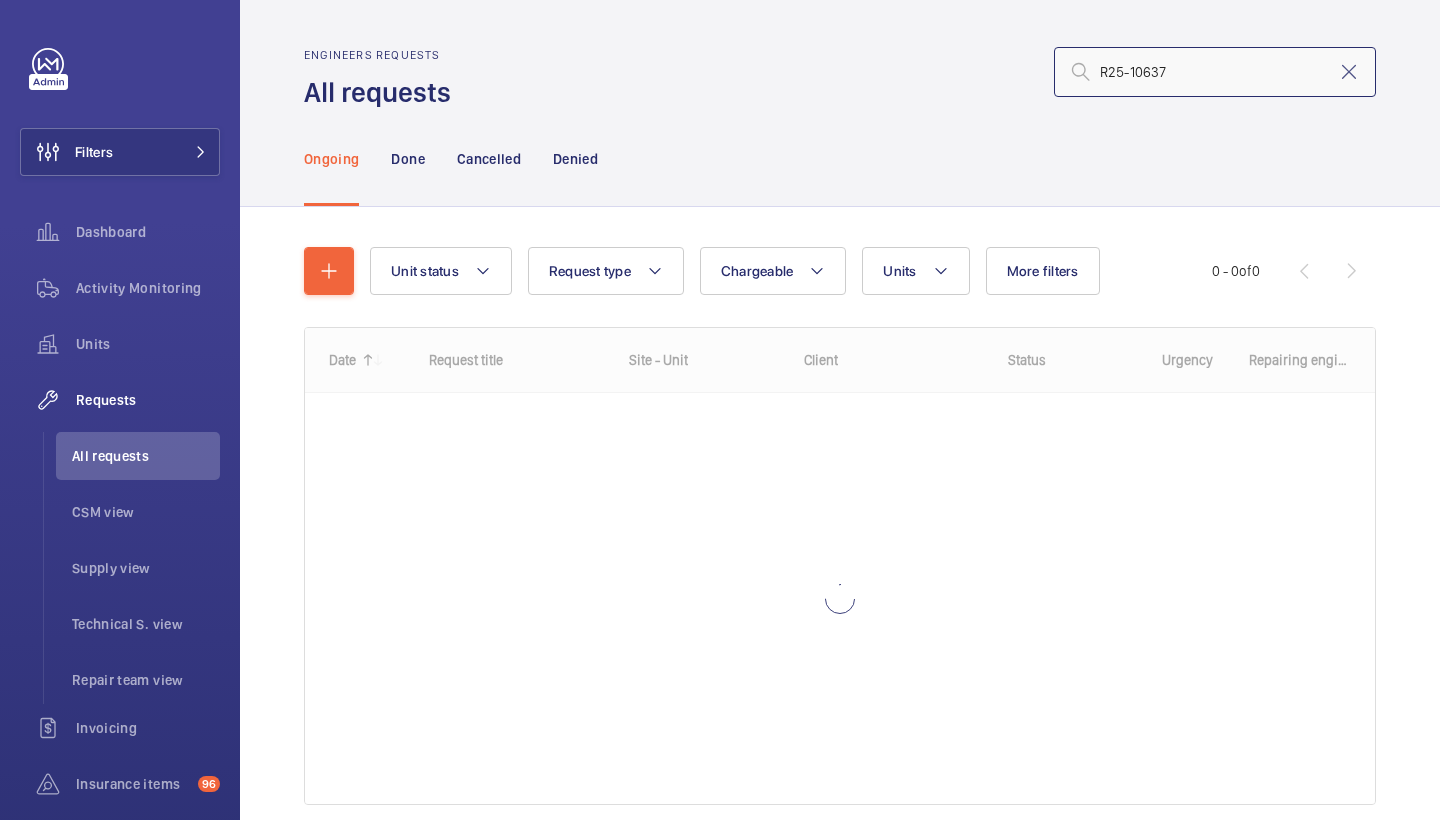 type on "R25-10637" 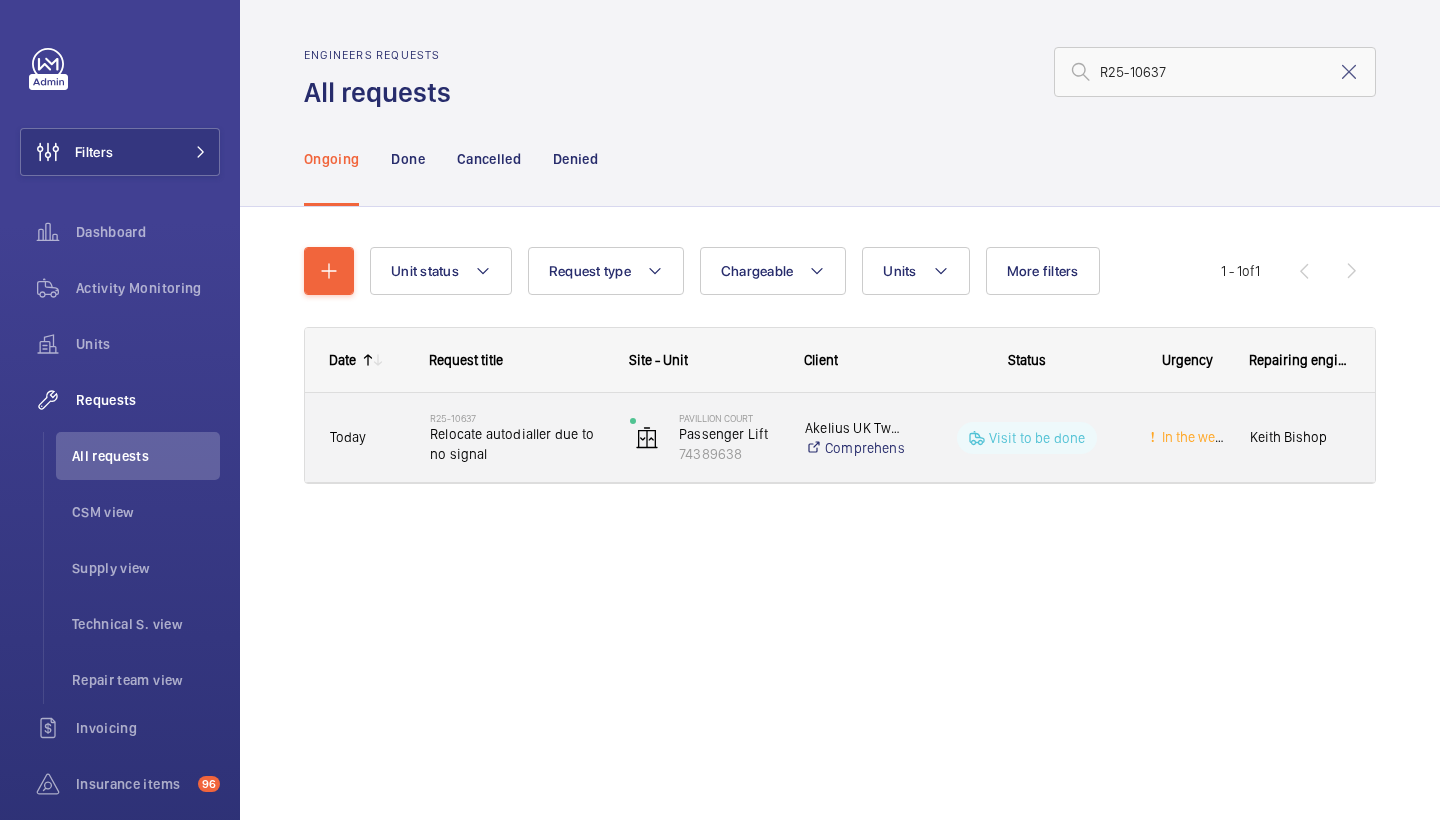 click on "Relocate autodialler due to no signal" 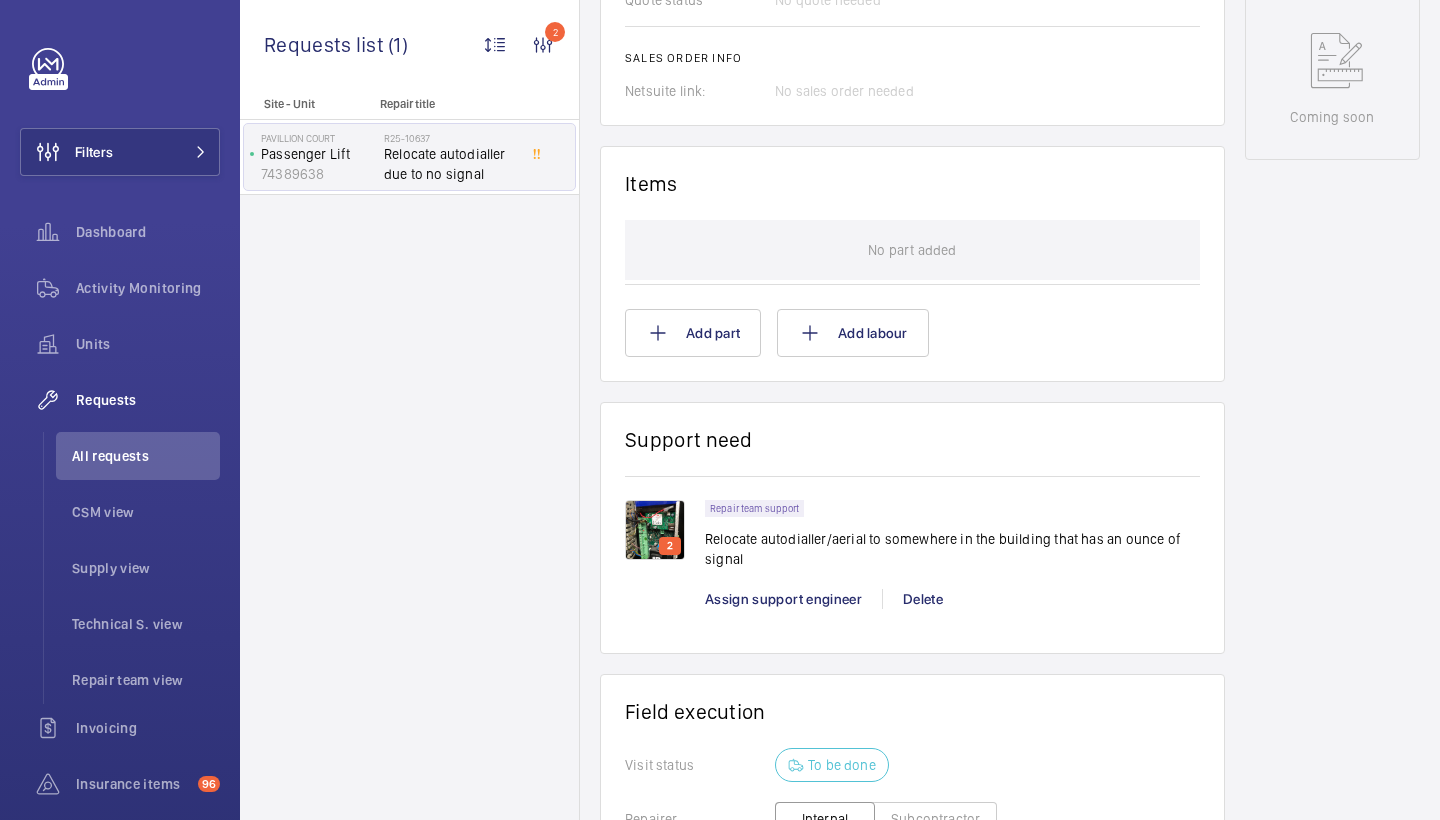 scroll, scrollTop: 1000, scrollLeft: 0, axis: vertical 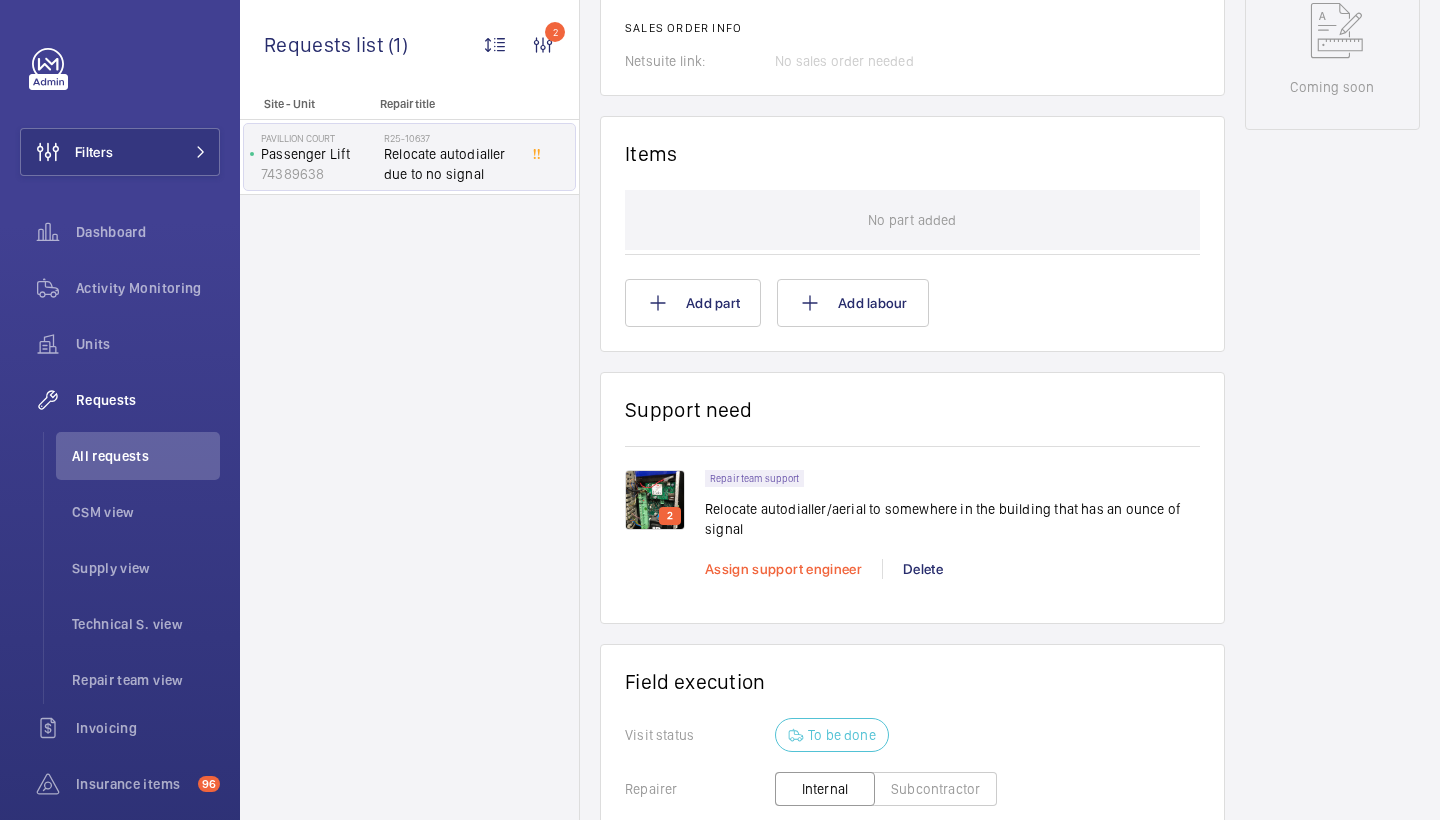 click on "Assign support engineer" 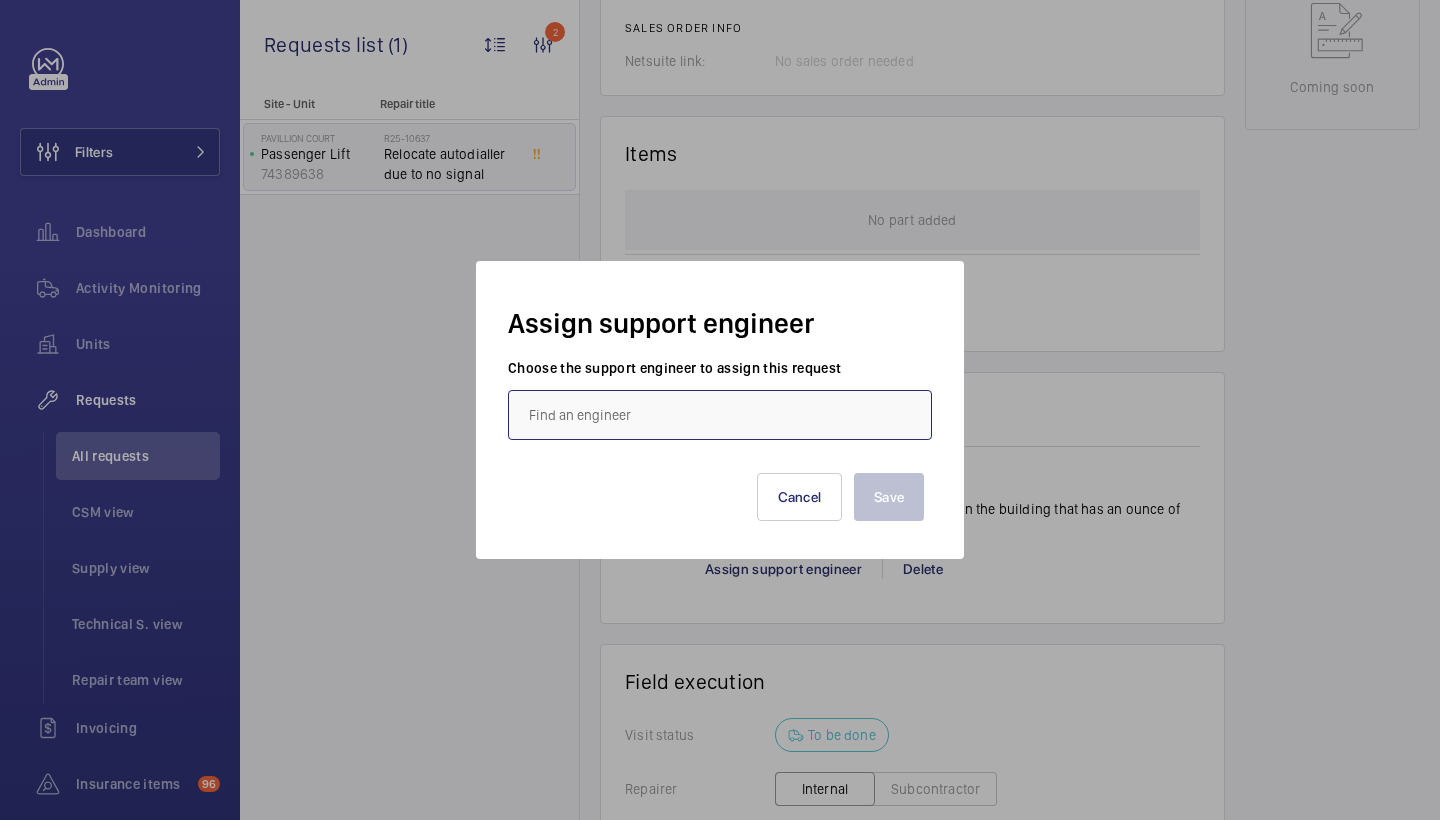 click at bounding box center [720, 415] 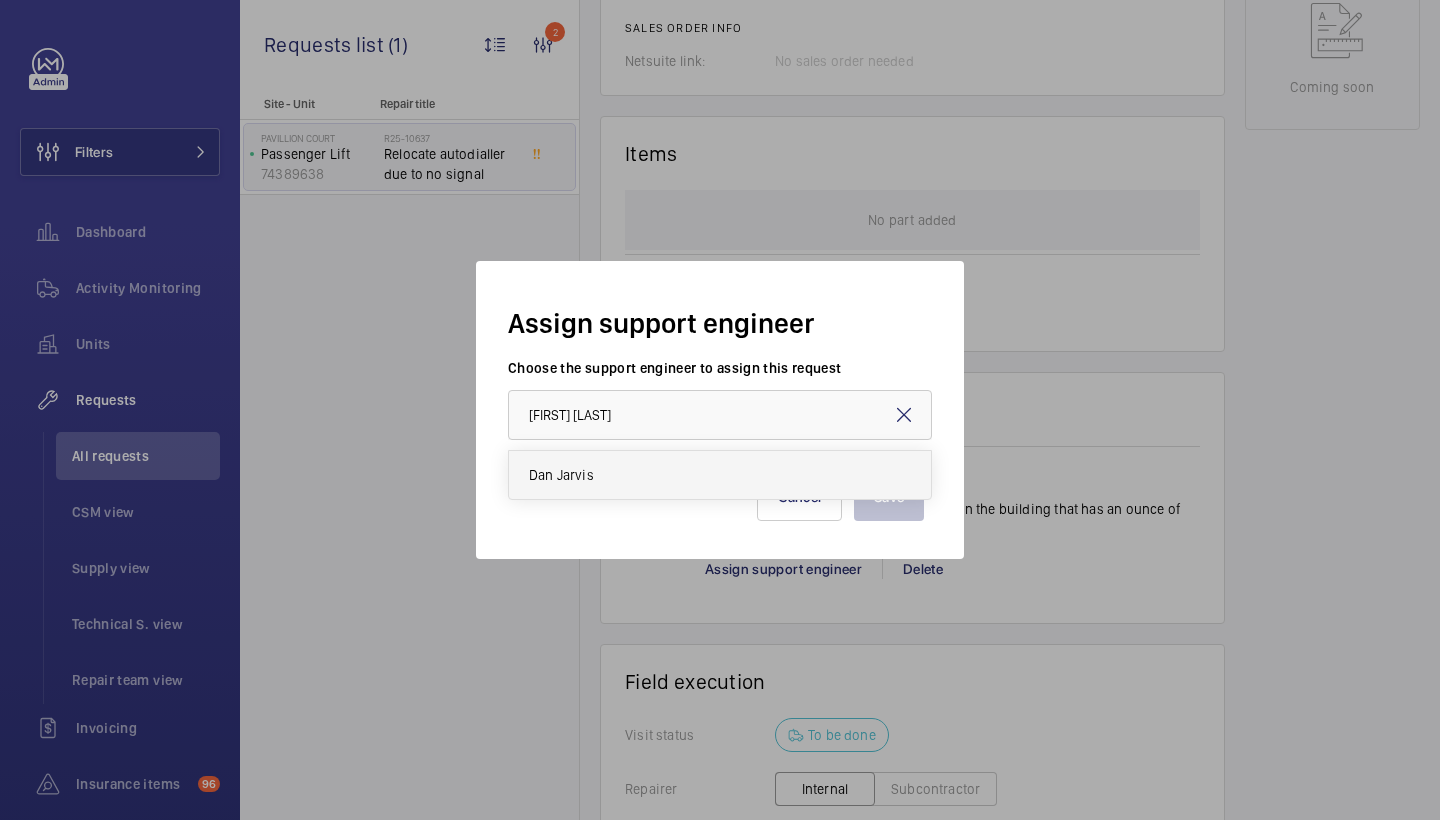 click on "Dan Jarvis" at bounding box center (720, 475) 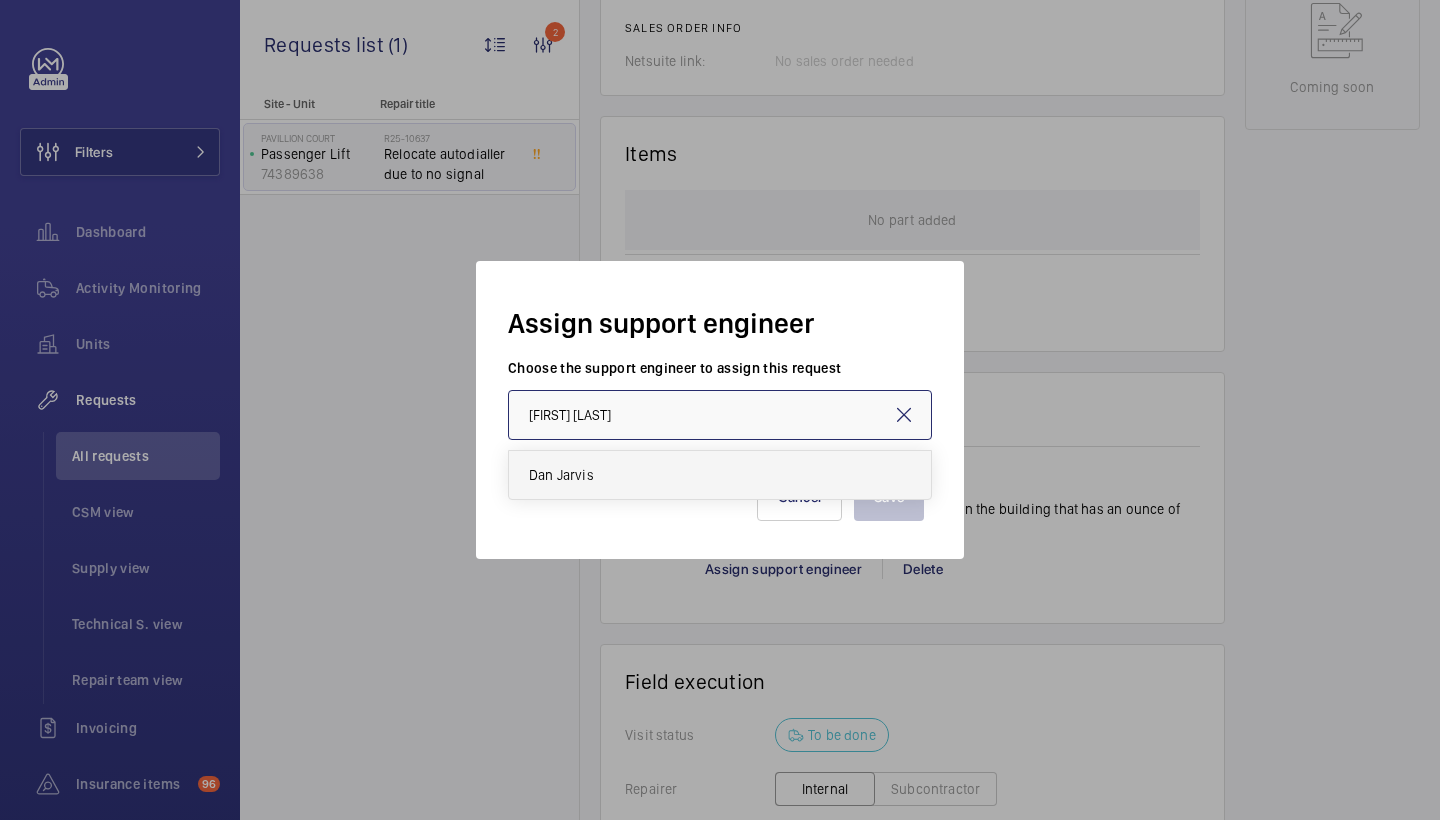 type on "Dan Jarvis" 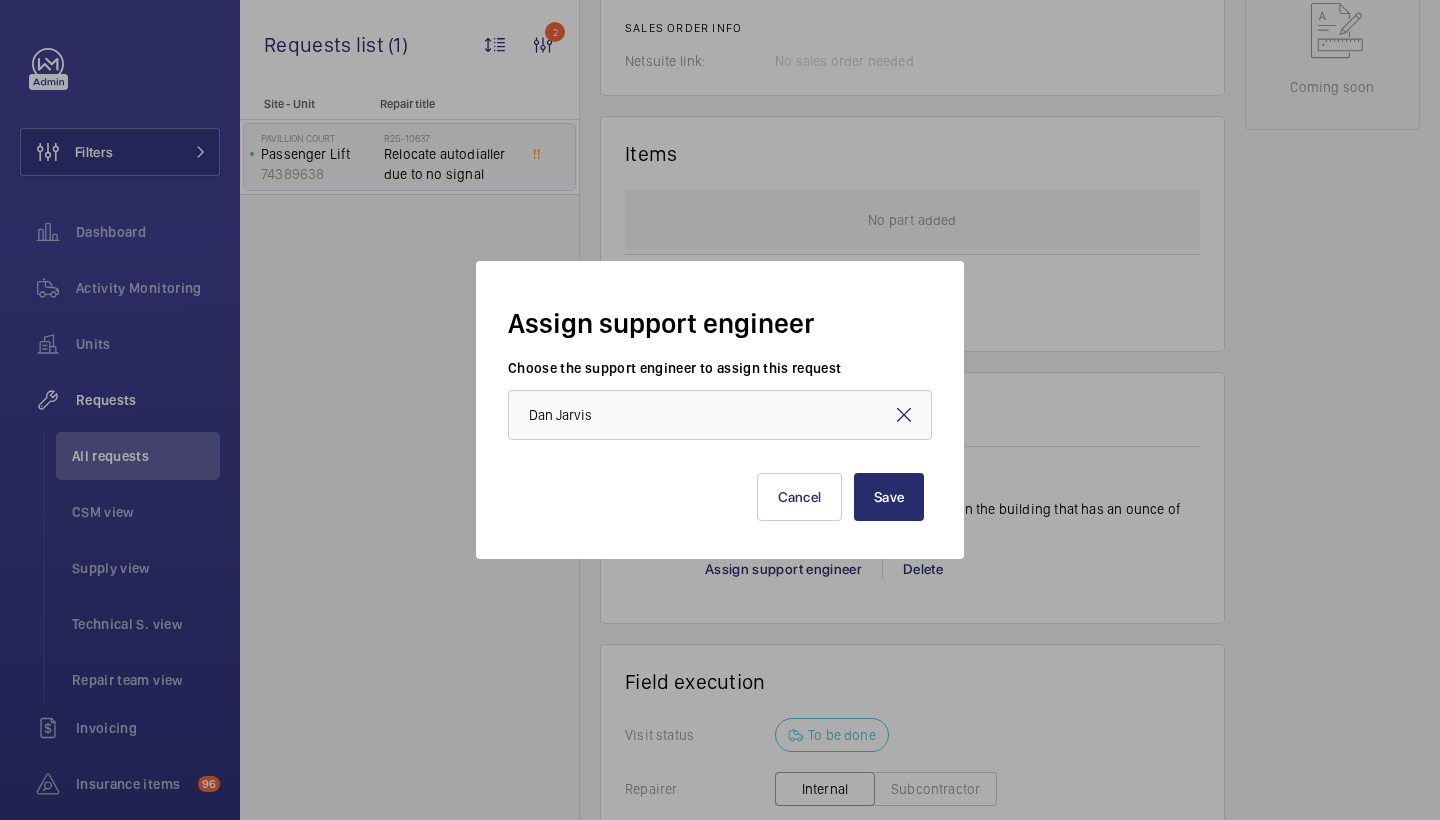 click on "Save  Cancel" at bounding box center [720, 484] 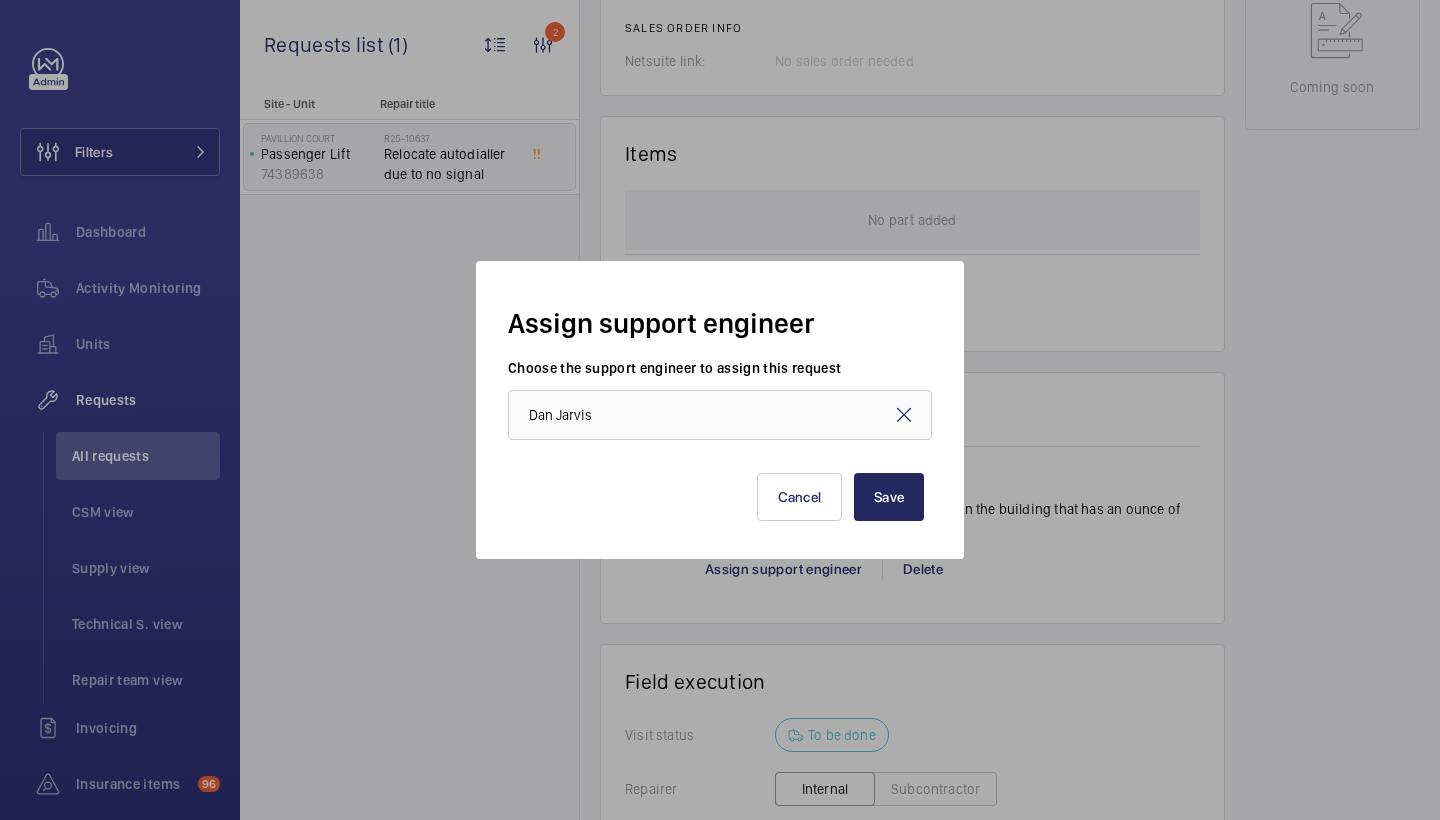 click on "Save" at bounding box center [889, 497] 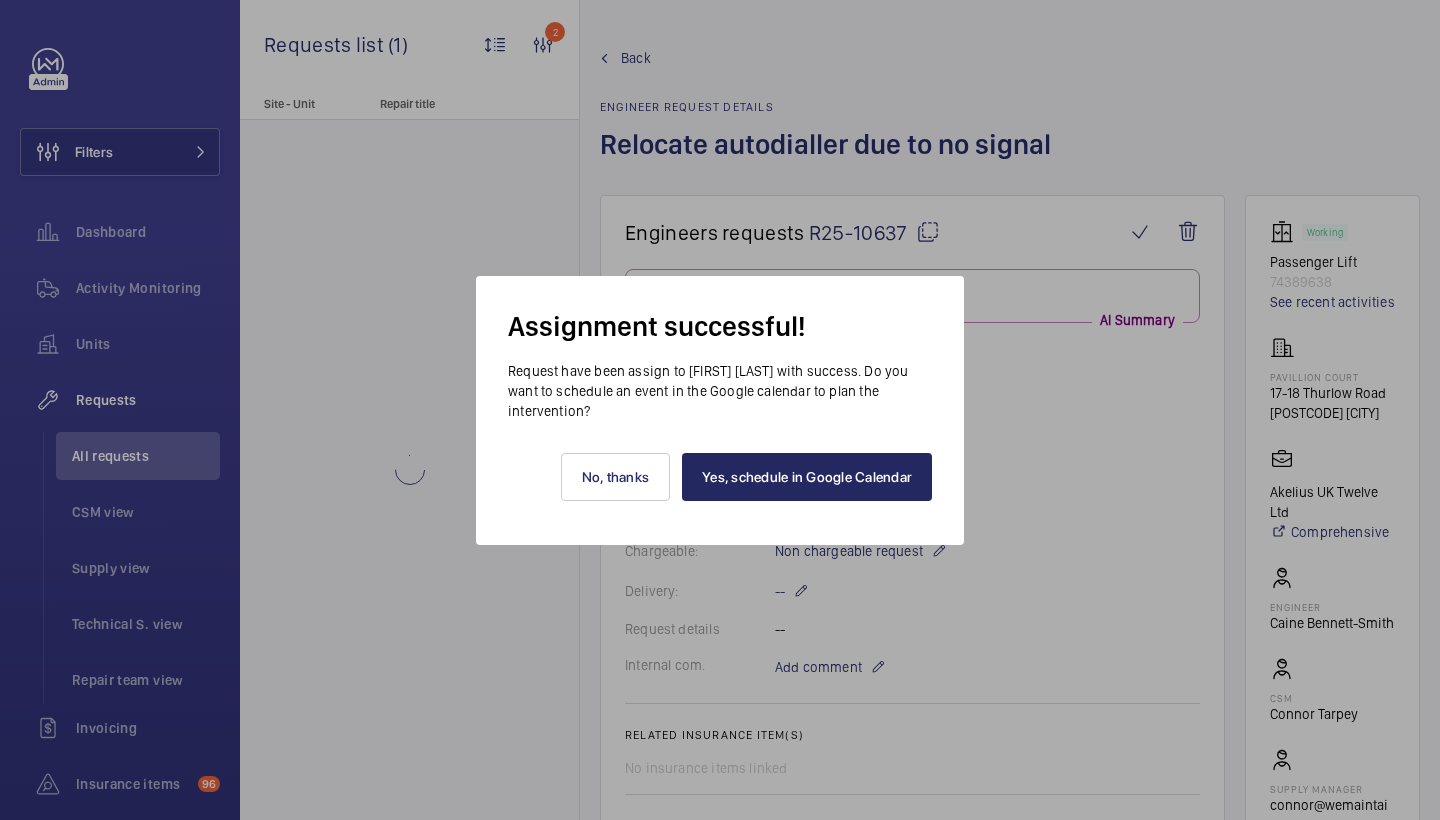 scroll, scrollTop: 1000, scrollLeft: 0, axis: vertical 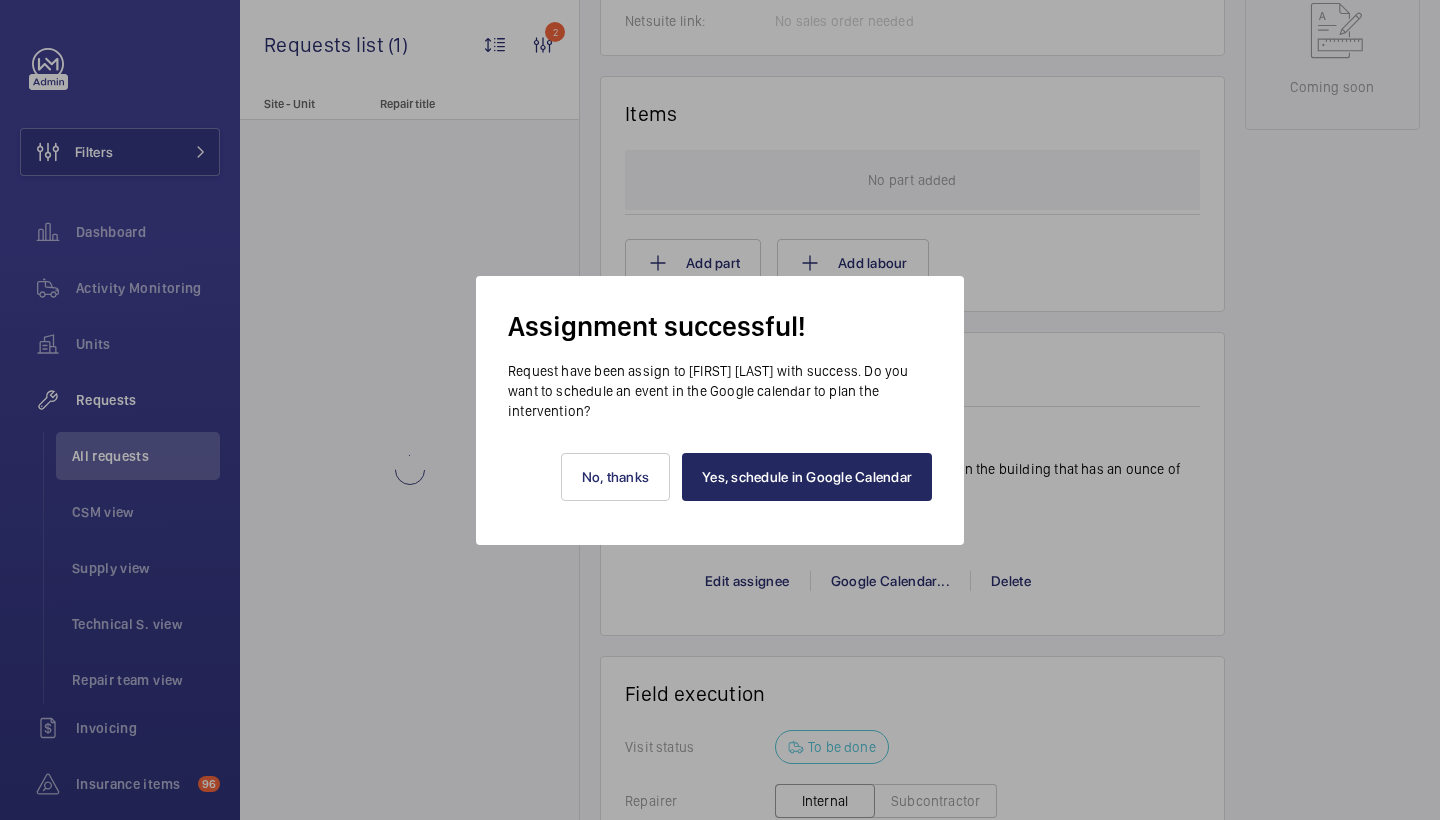 click on "Yes, schedule in Google Calendar" at bounding box center [807, 477] 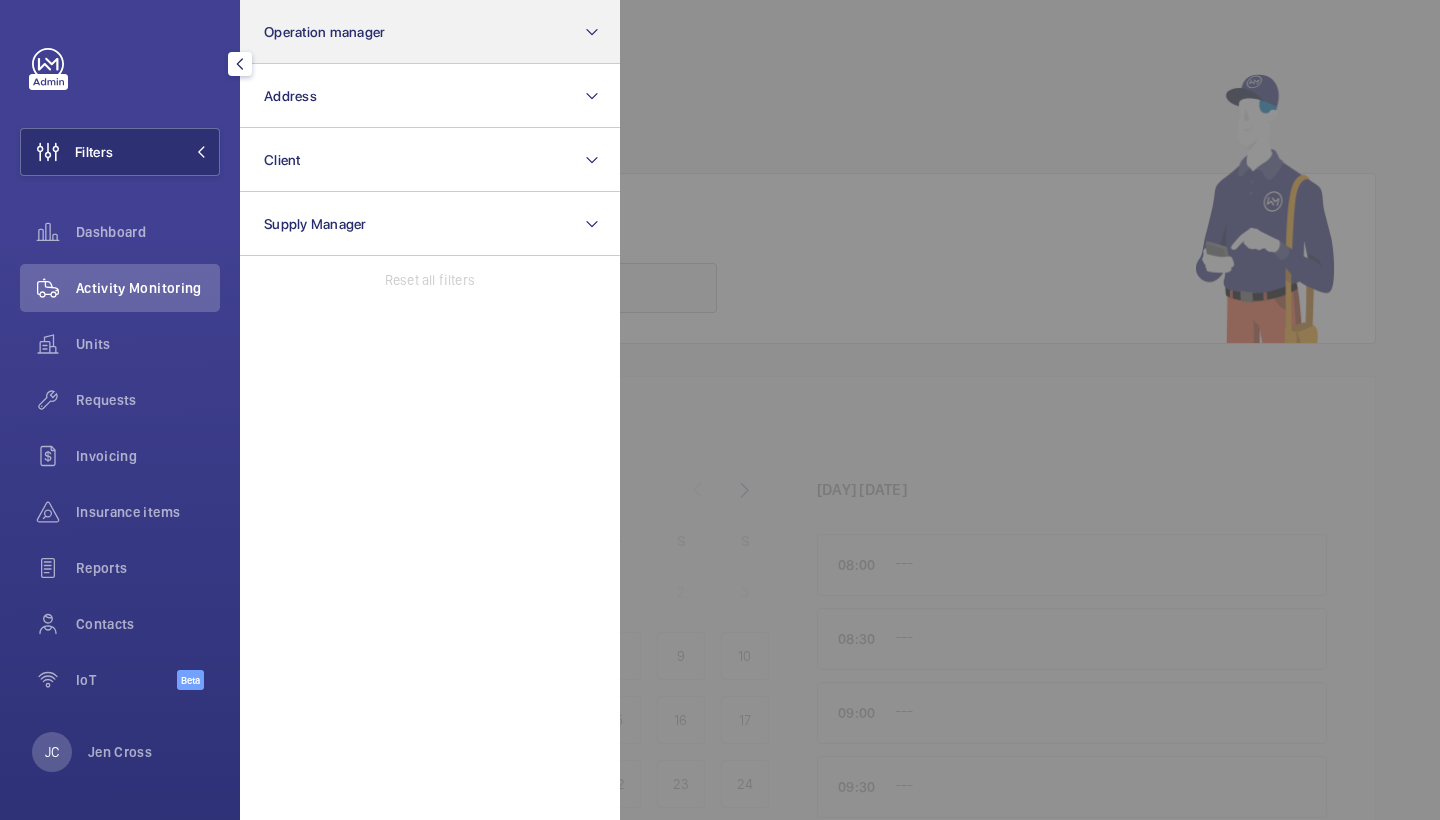 scroll, scrollTop: 0, scrollLeft: 0, axis: both 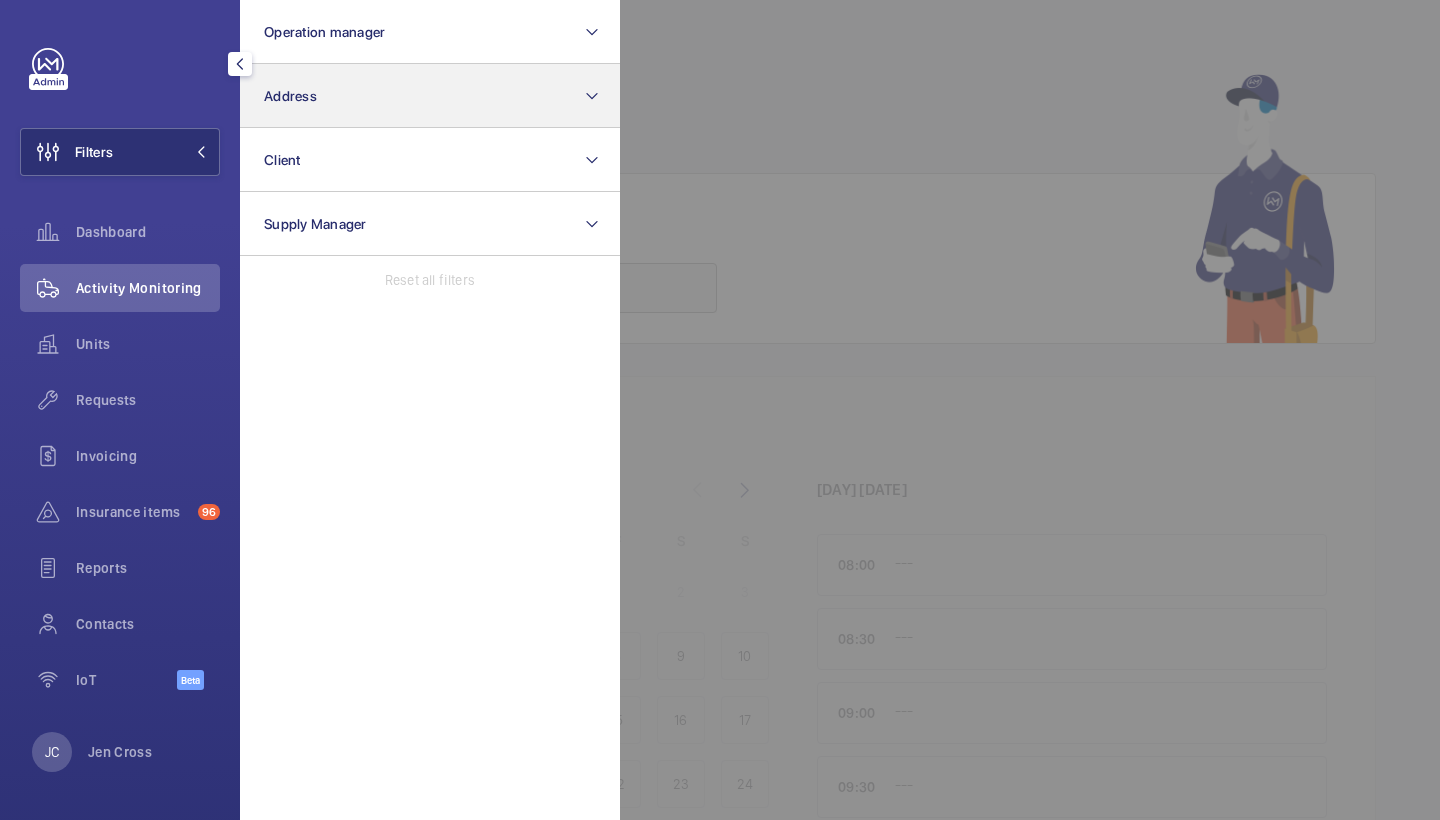 click on "Address" 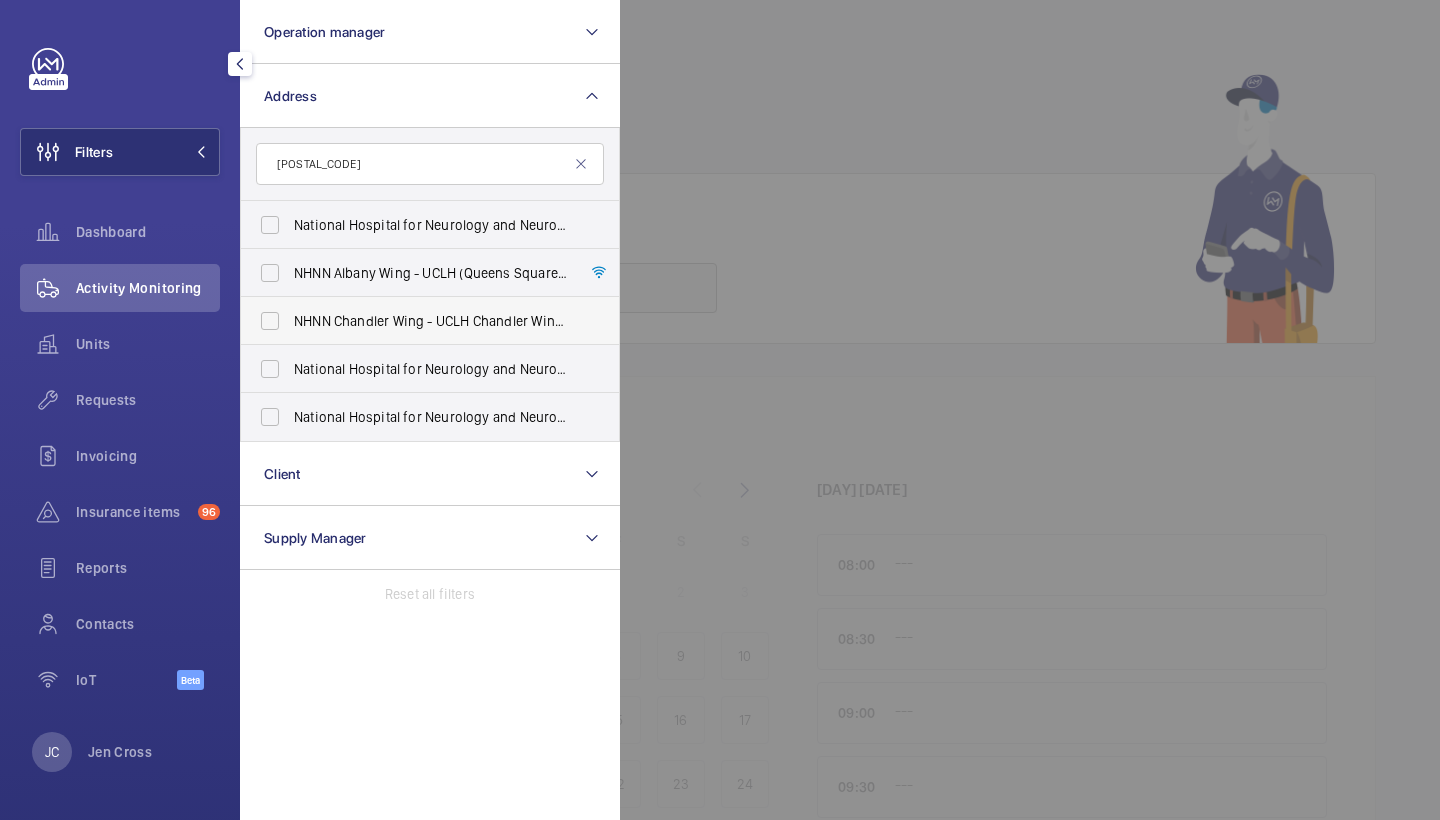 type on "[POSTAL_CODE]" 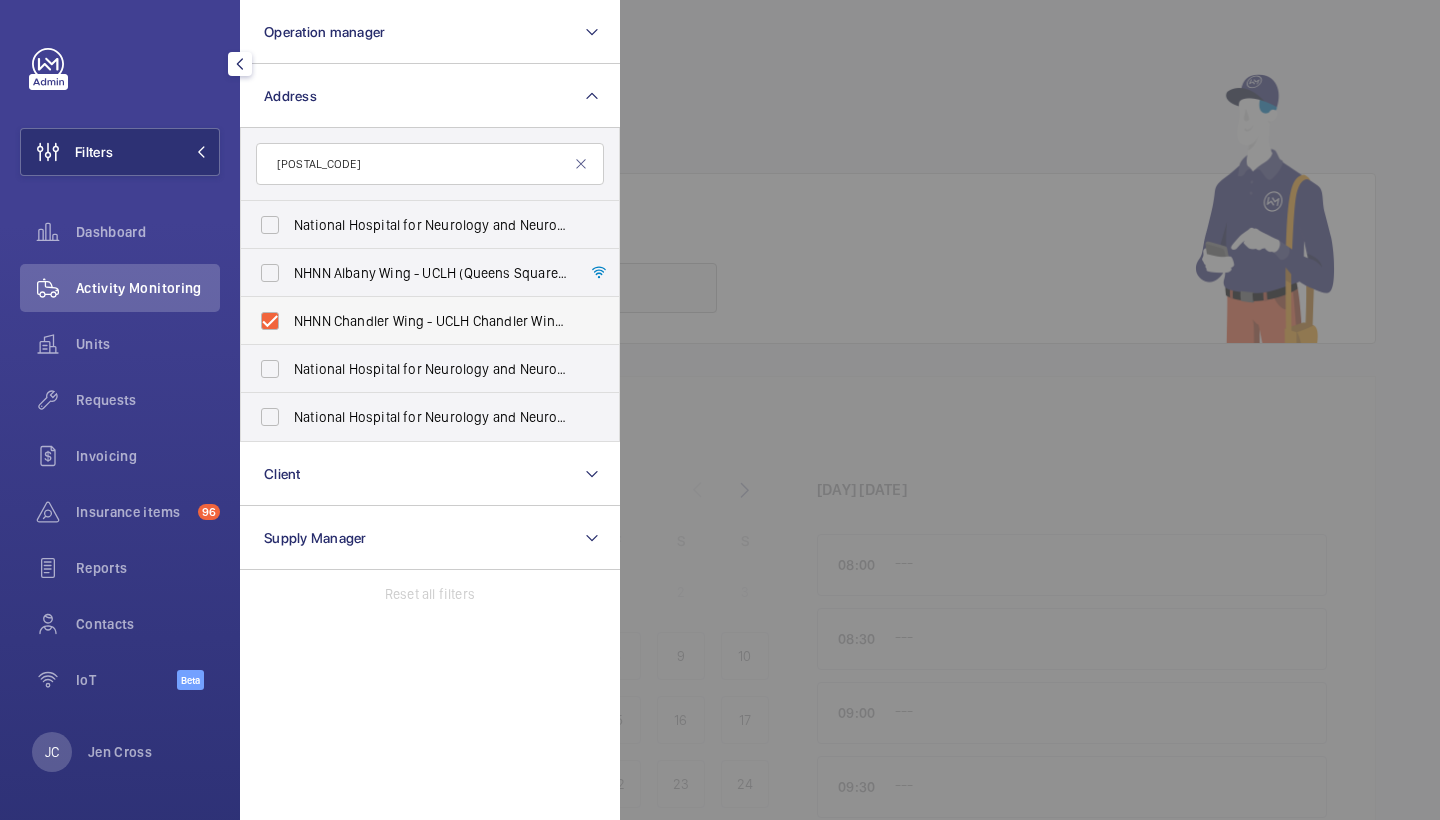 checkbox on "true" 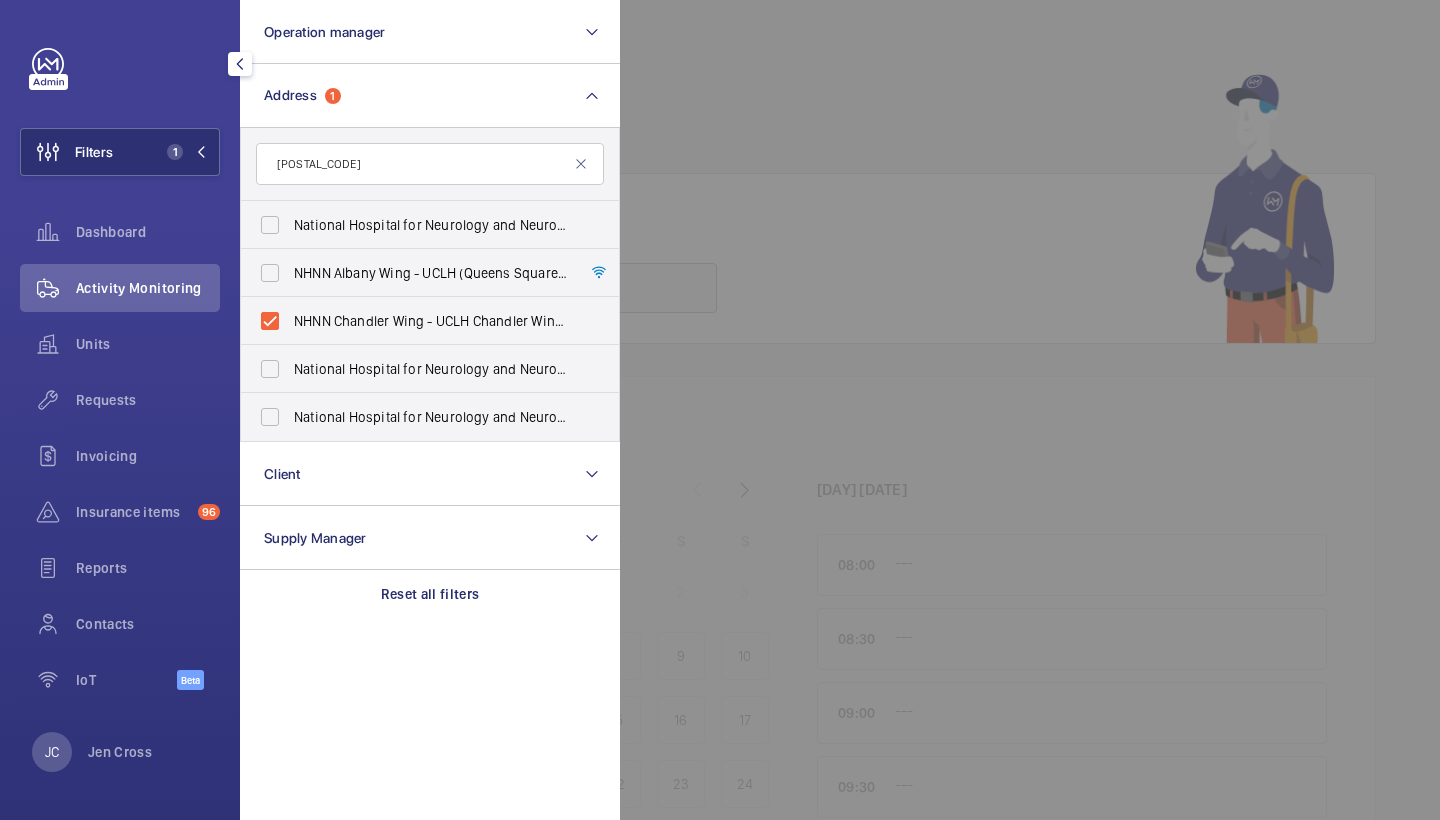 click on "Activity Monitoring" 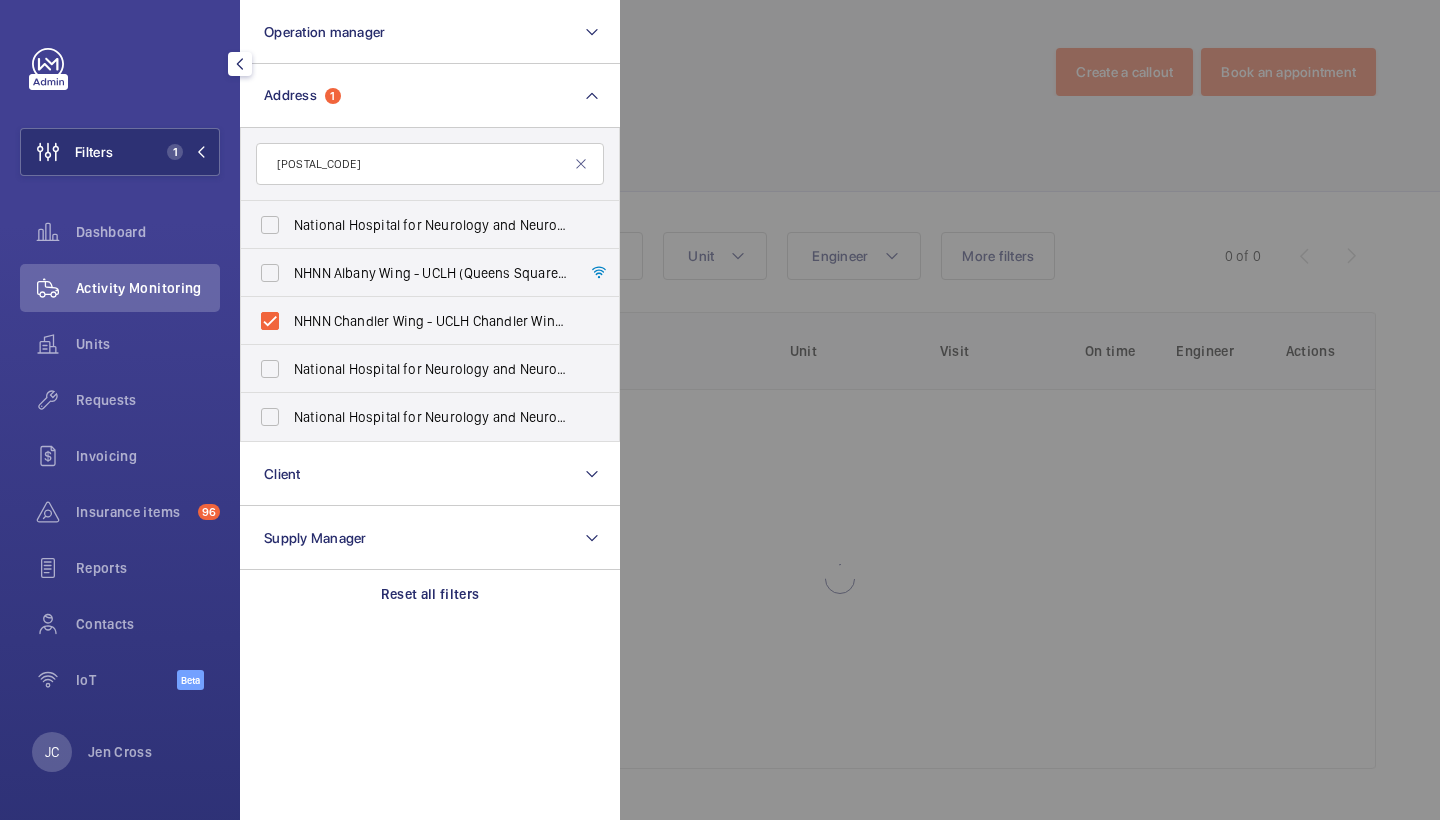click 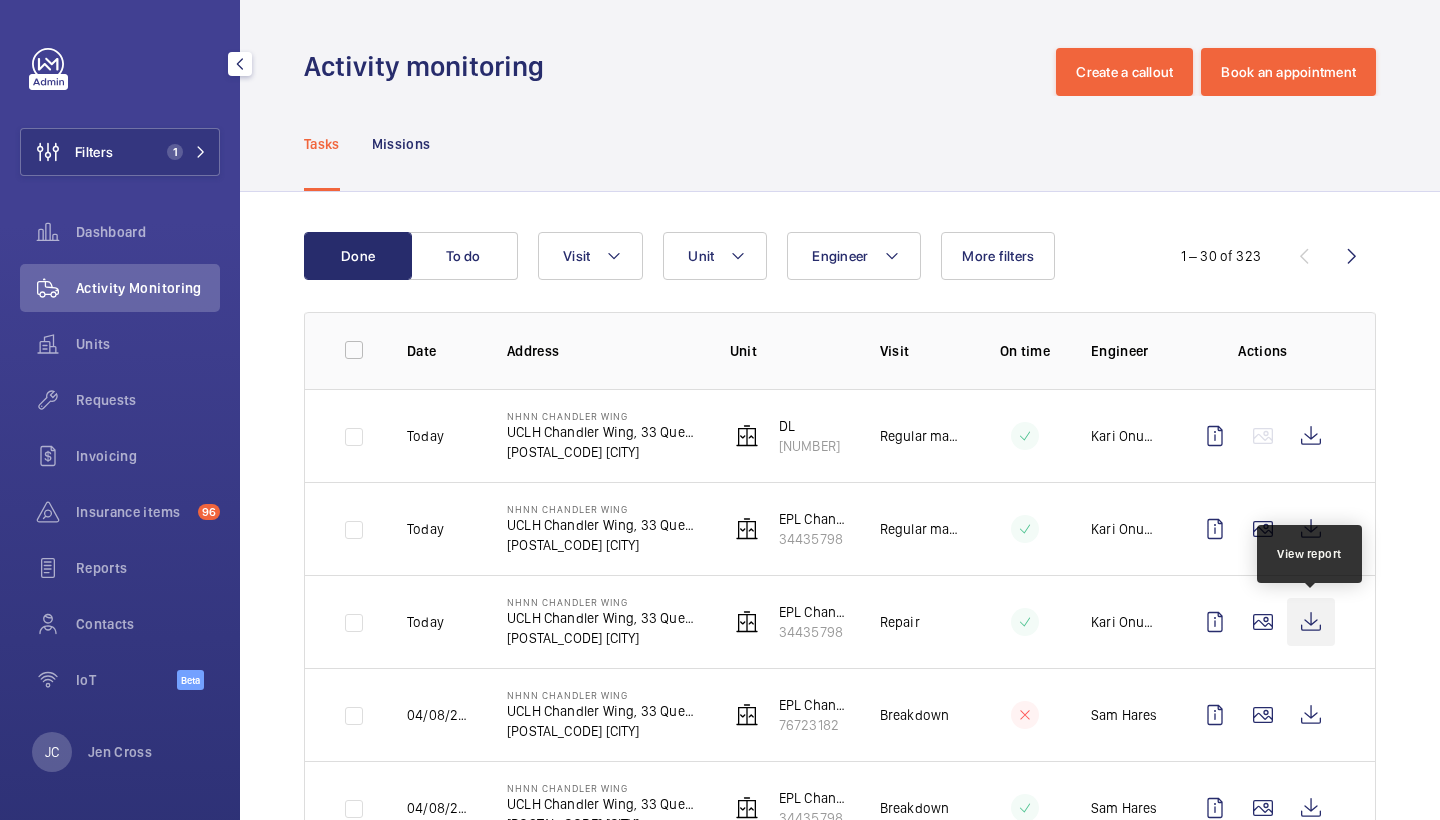 click 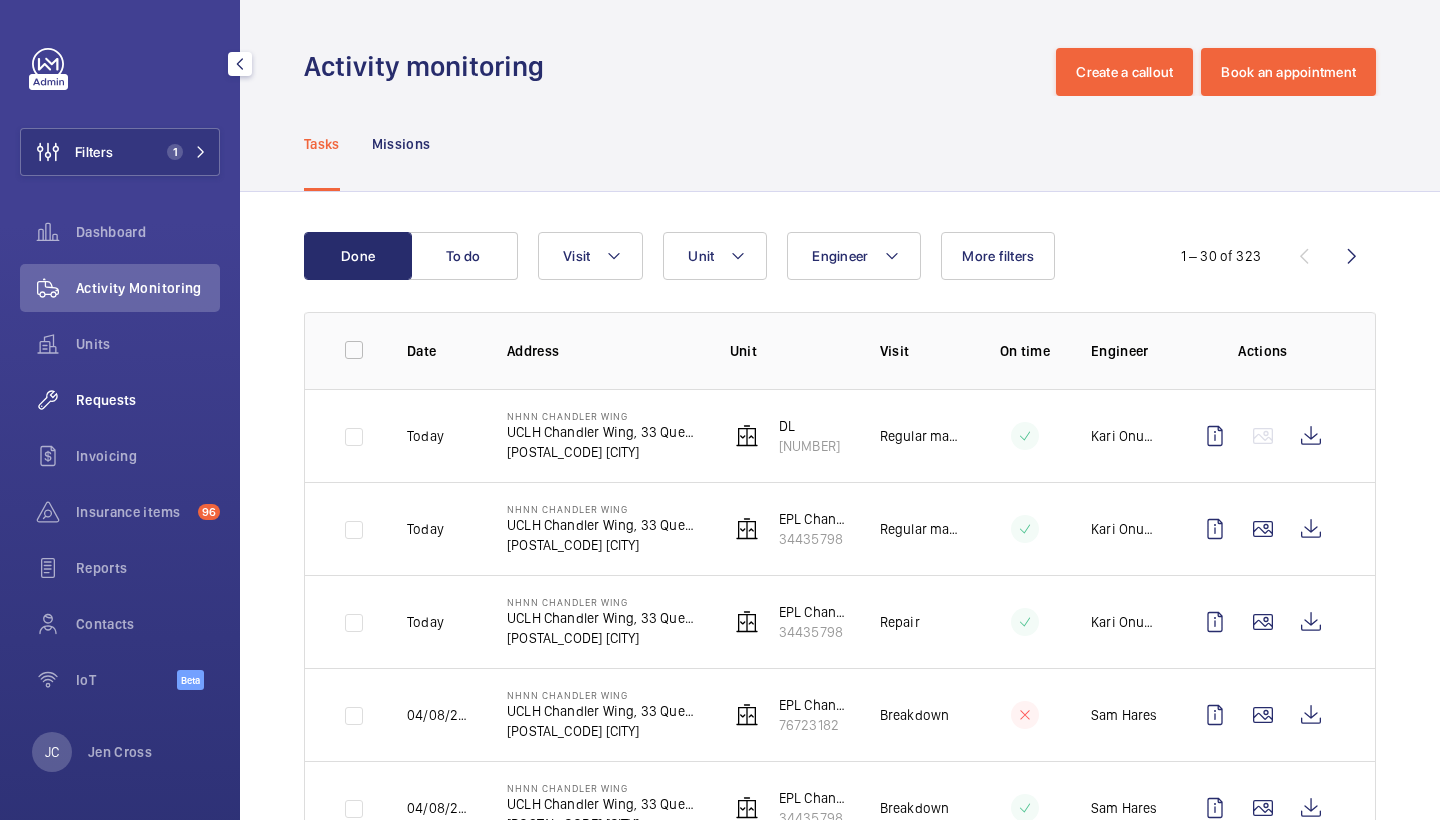 click on "Requests" 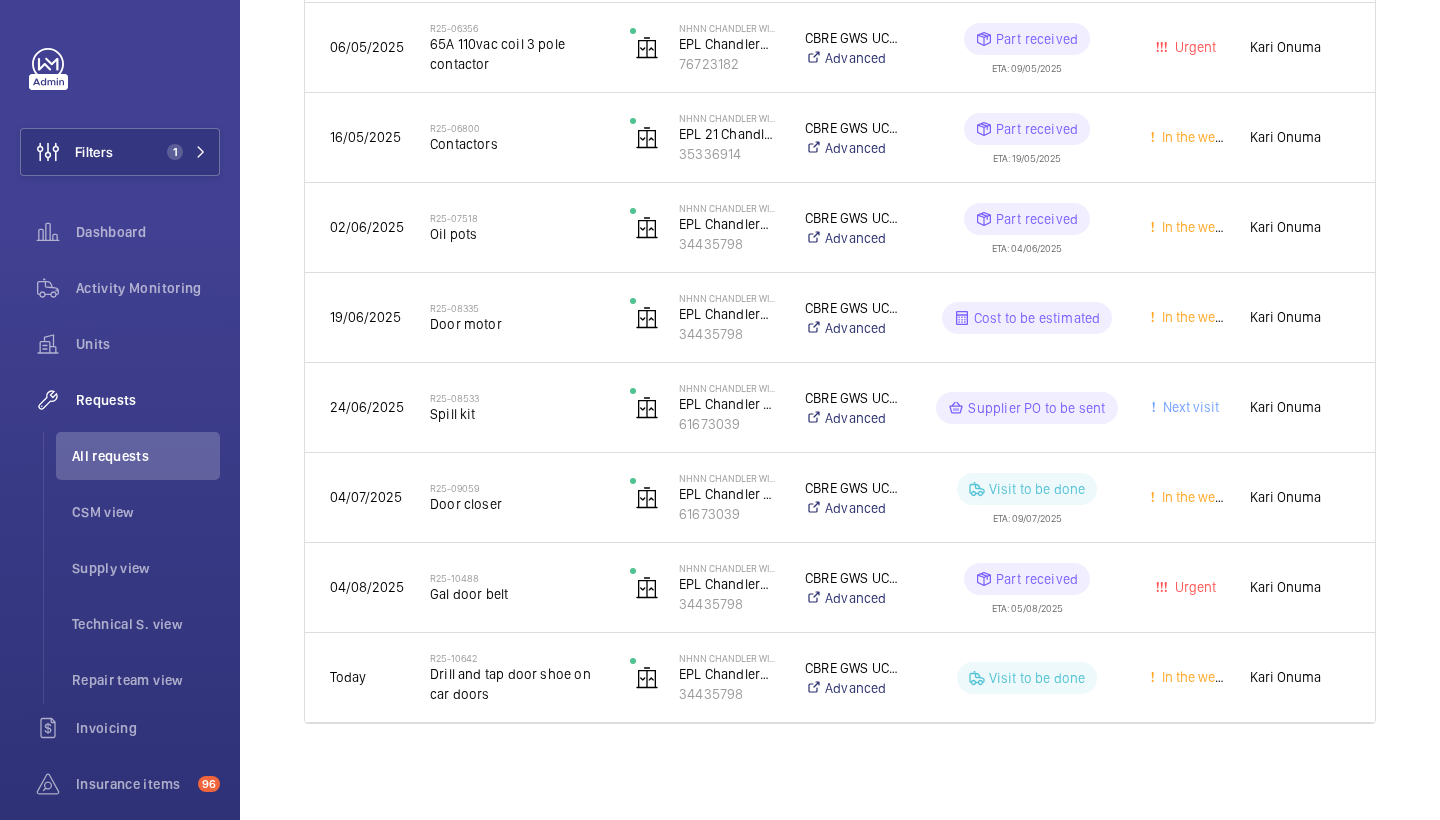 scroll, scrollTop: 1380, scrollLeft: 0, axis: vertical 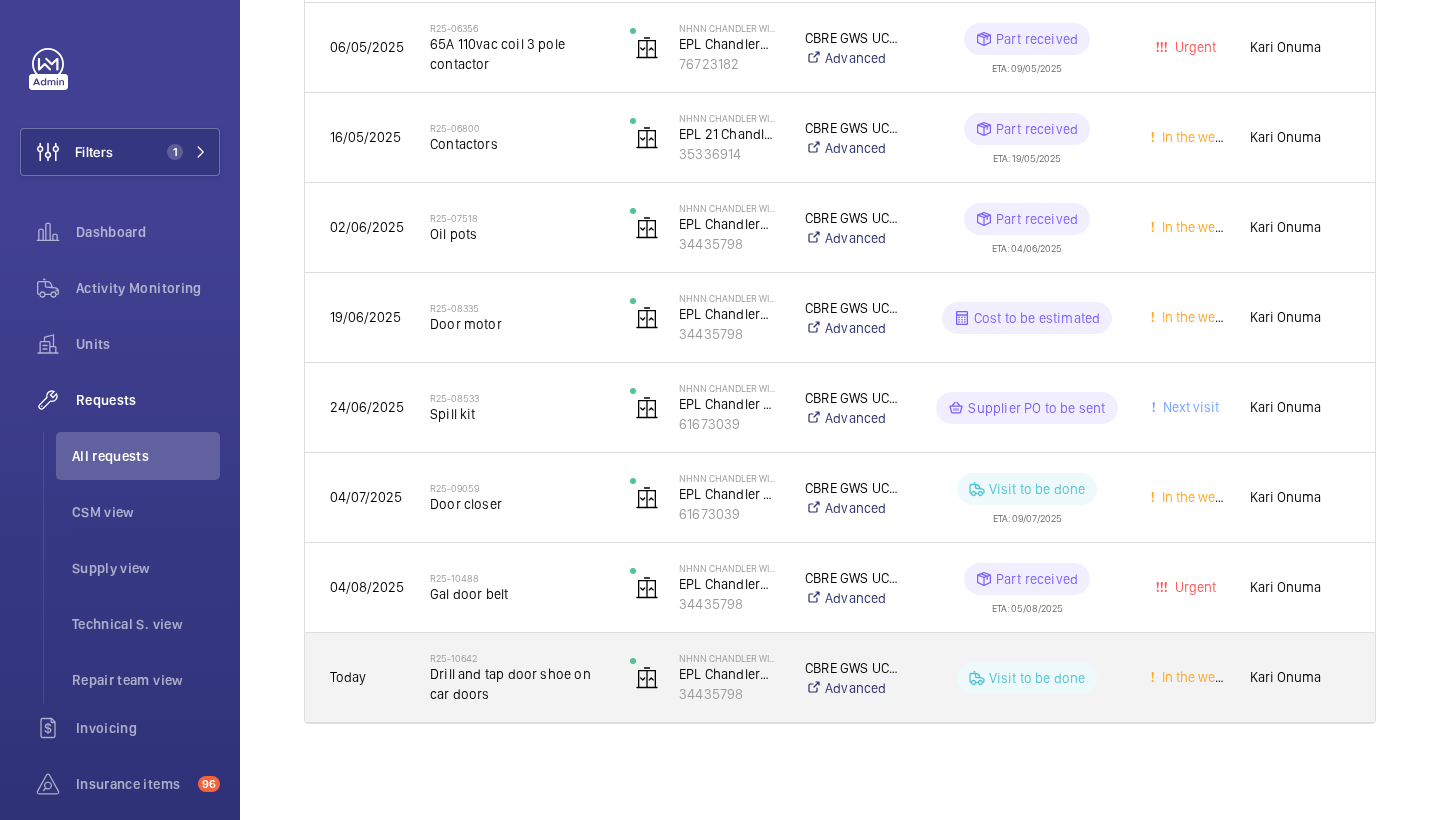 click on "R25-10642" 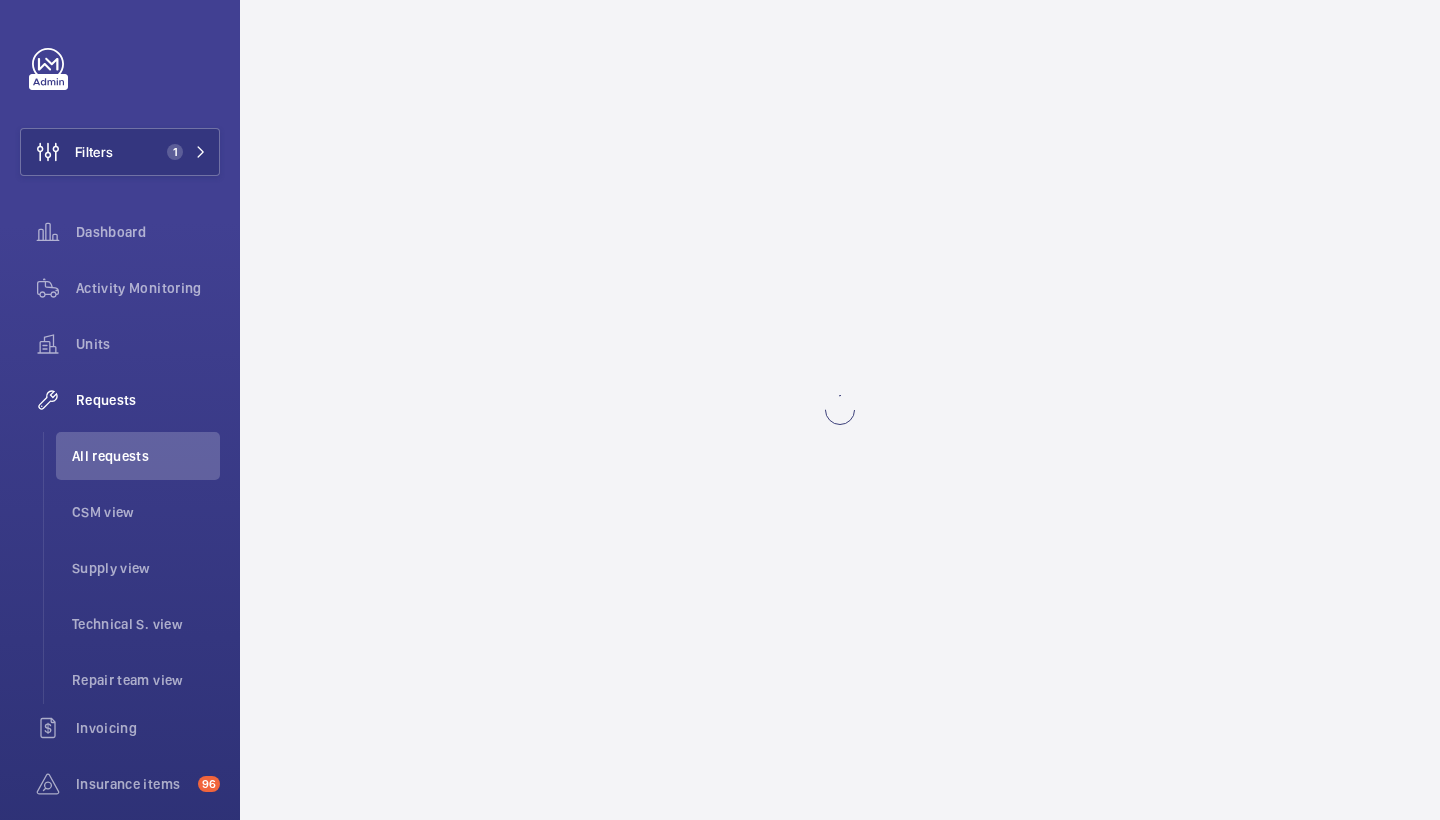 scroll, scrollTop: 0, scrollLeft: 0, axis: both 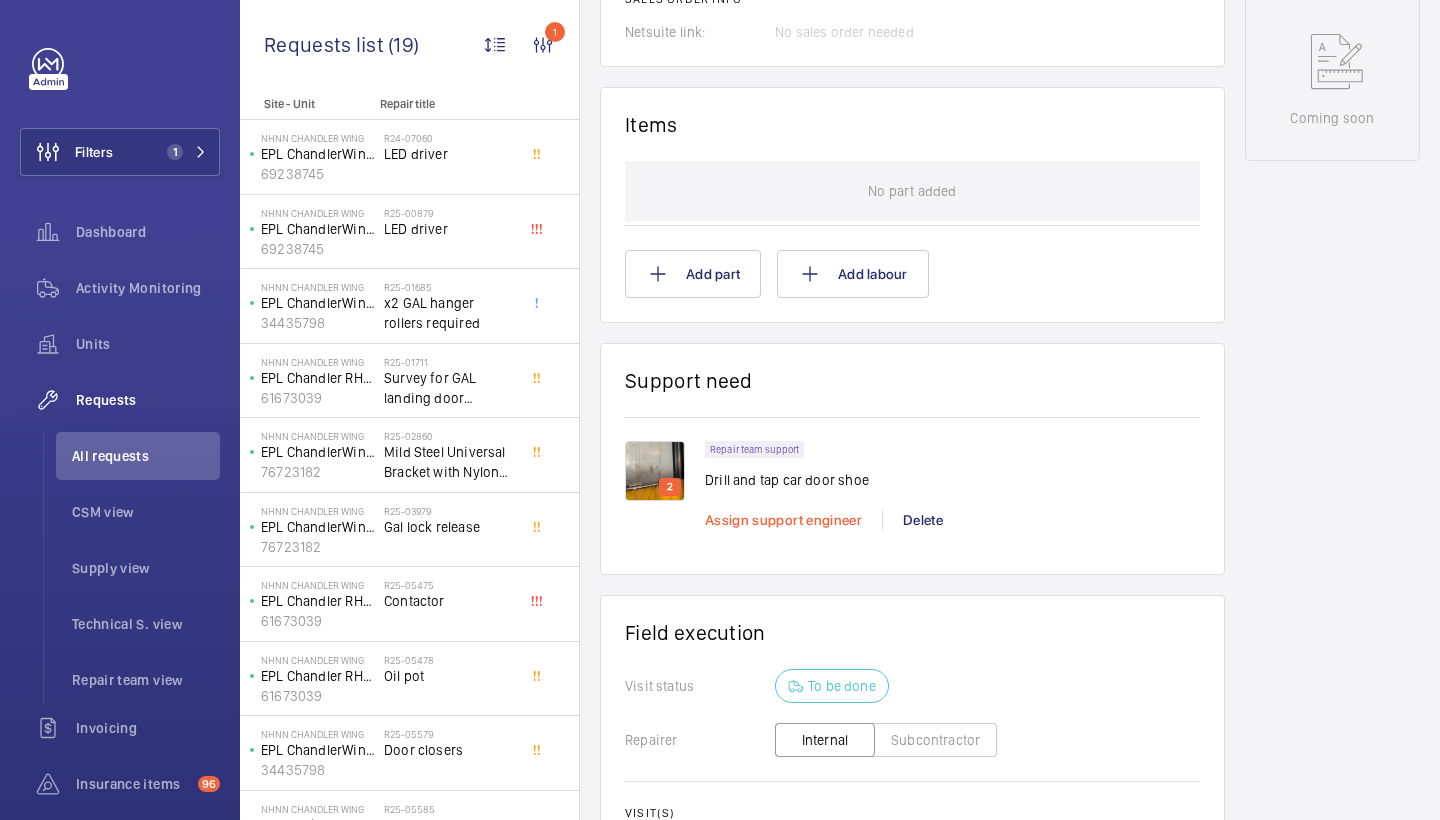 click on "Assign support engineer" 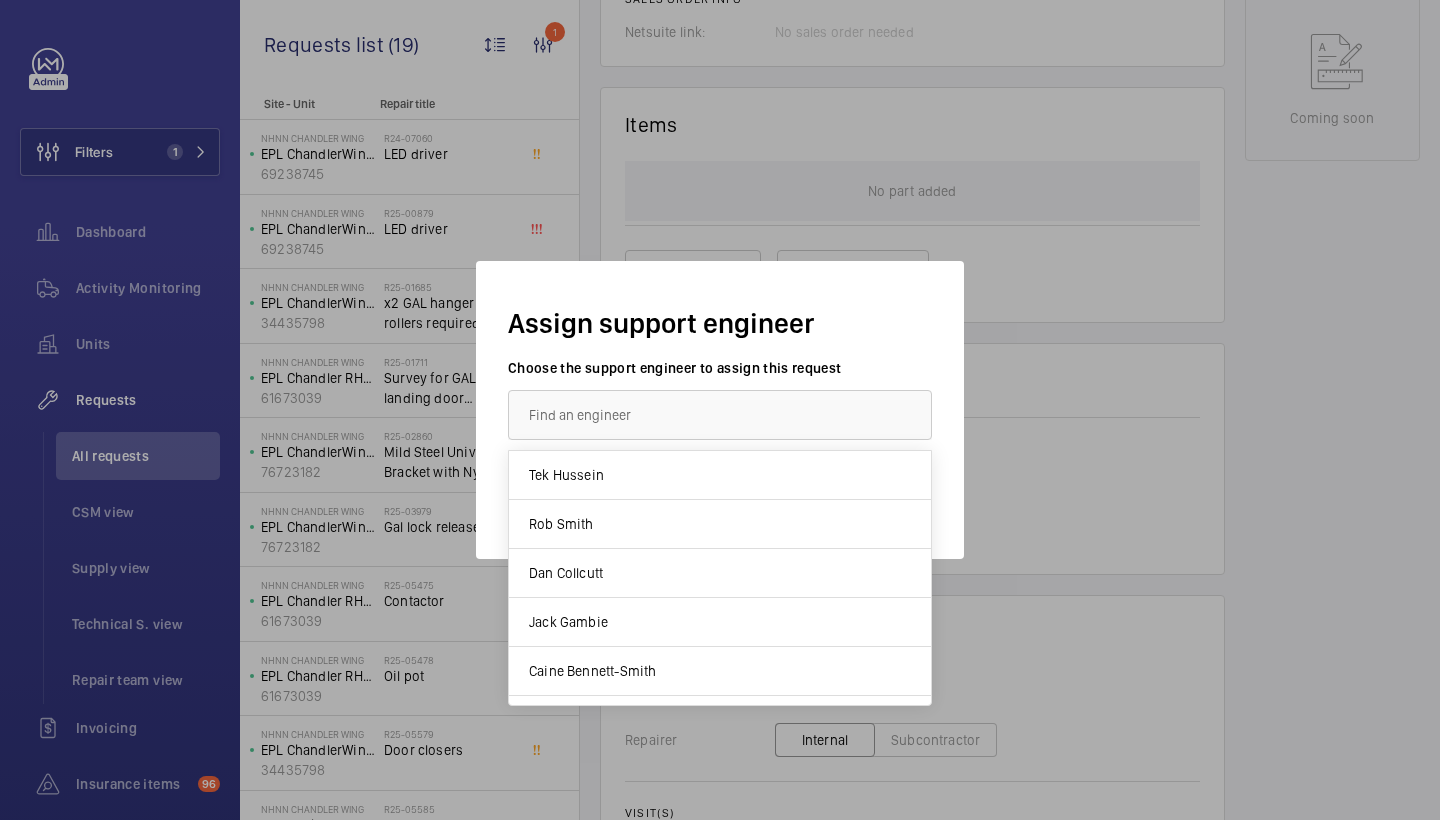 click at bounding box center (720, 415) 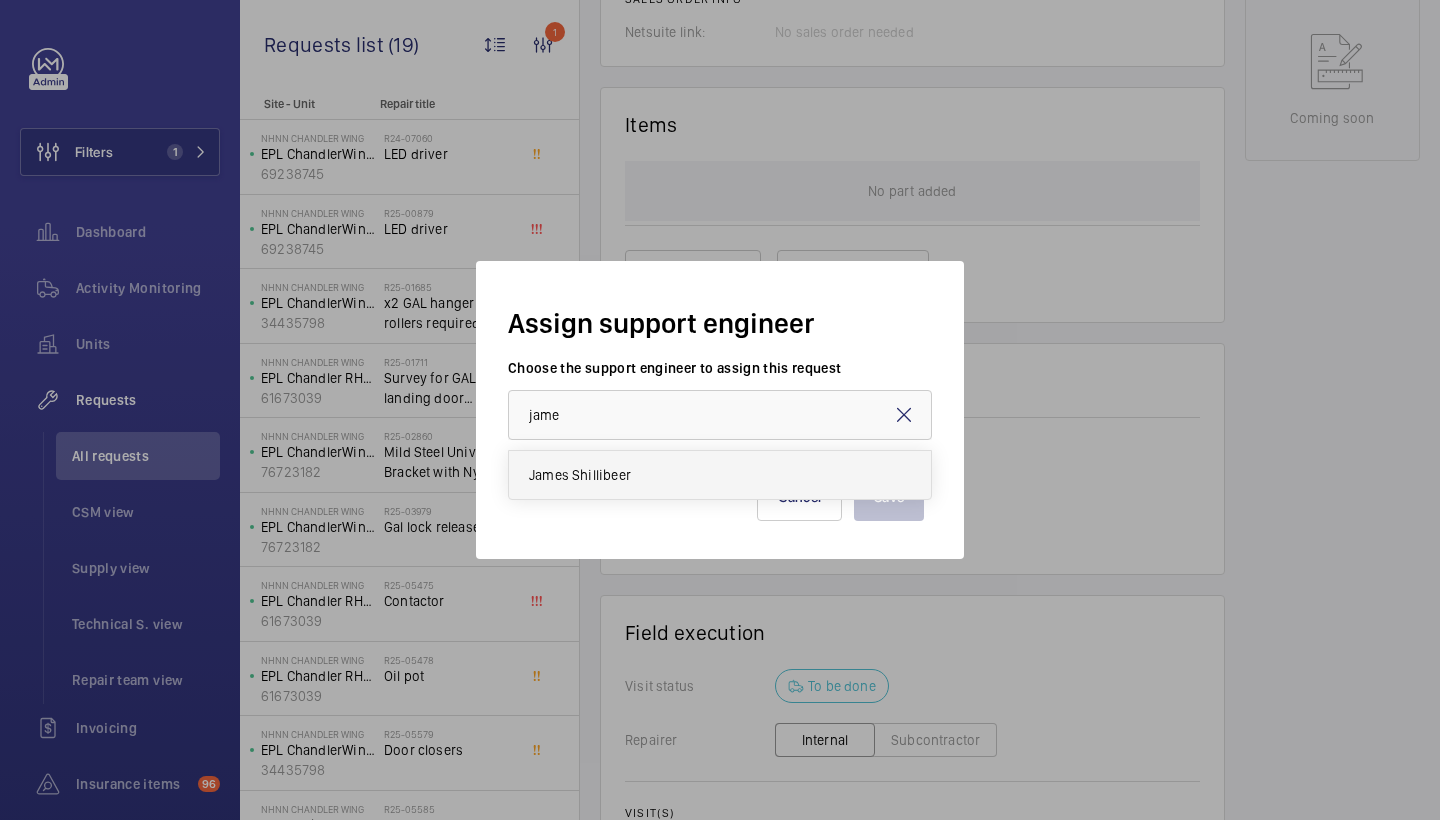 click on "James Shillibeer" at bounding box center (580, 475) 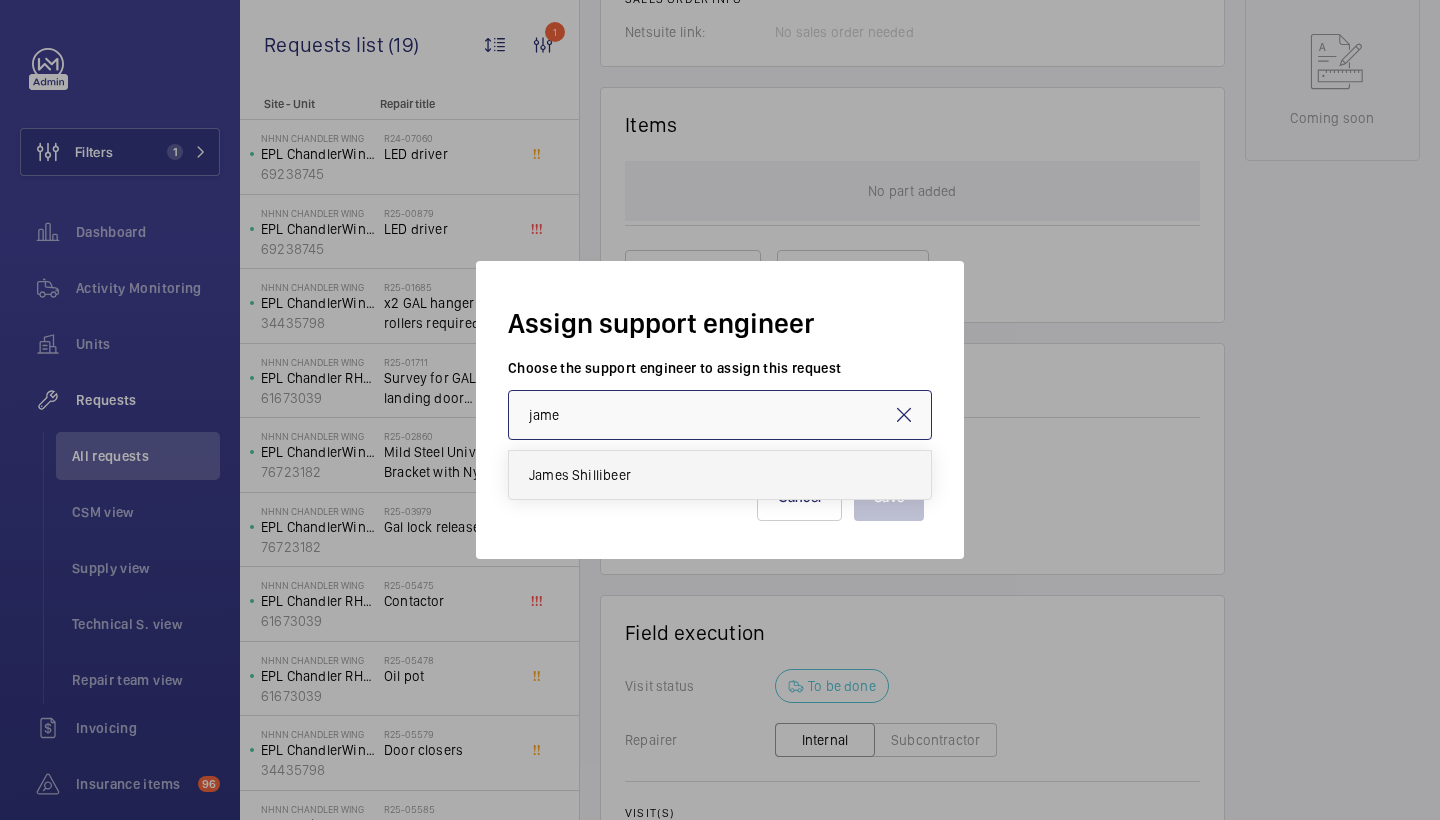 type on "James Shillibeer" 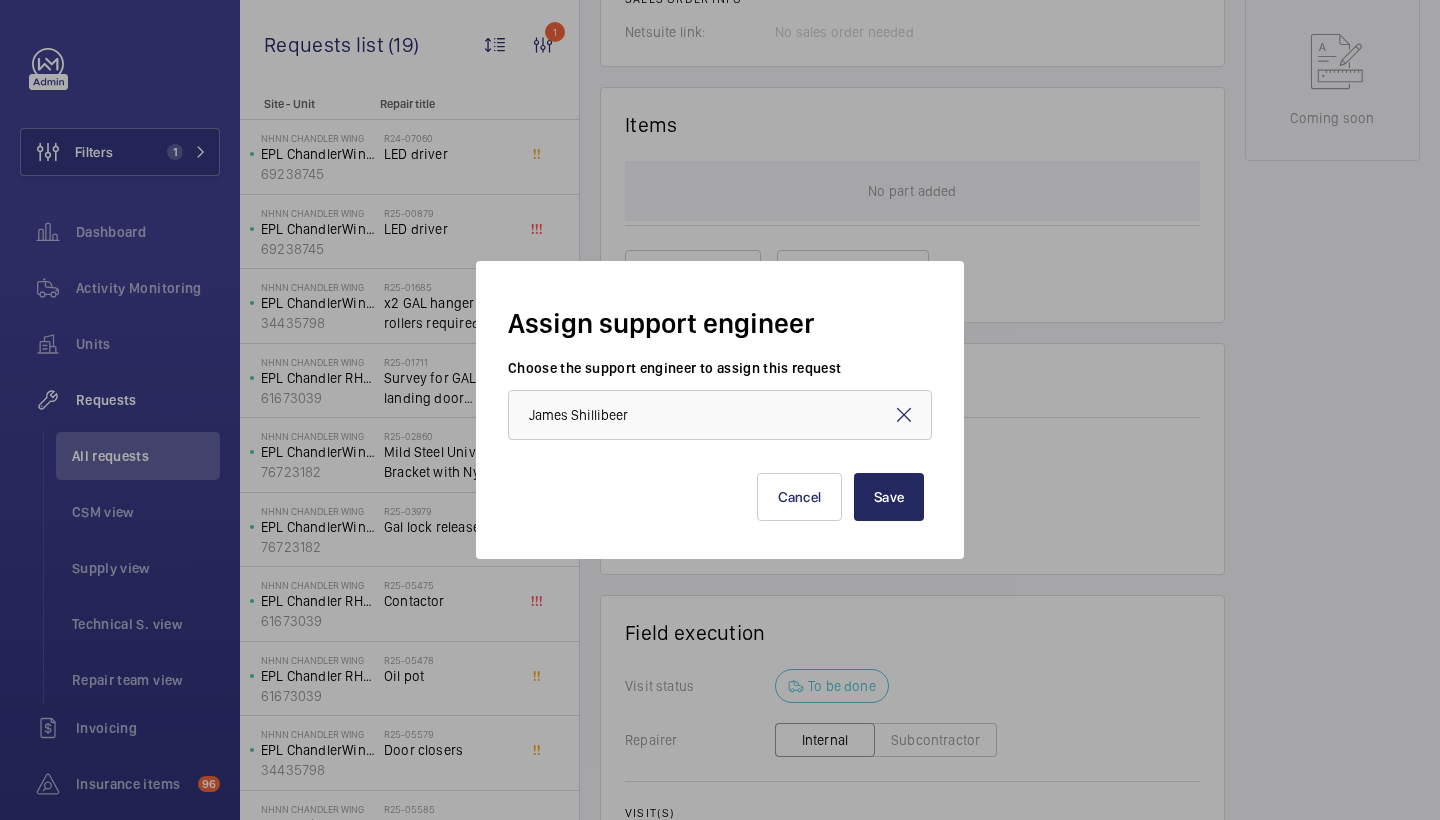 click on "Save" at bounding box center [889, 497] 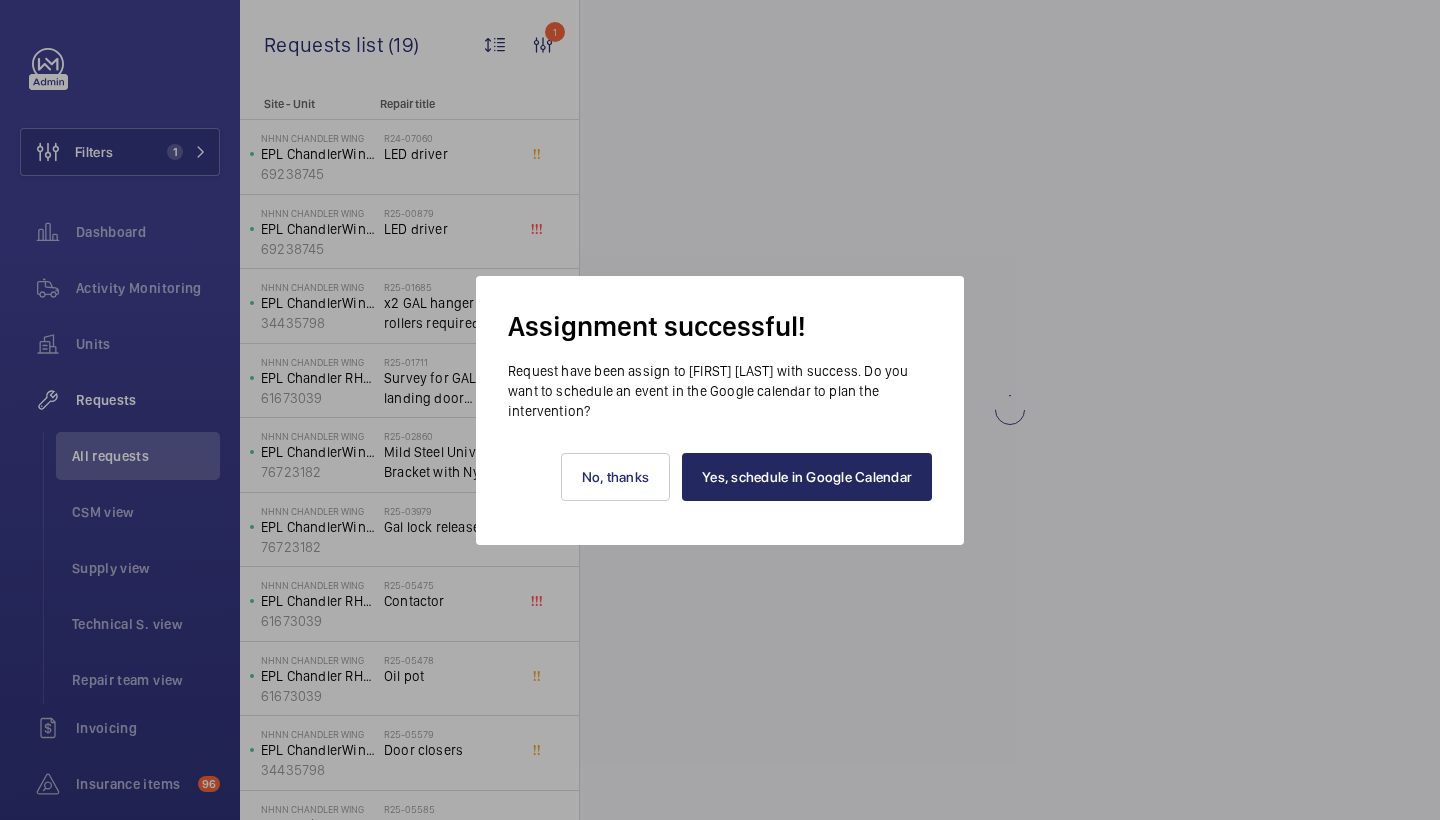 click on "Yes, schedule in Google Calendar" at bounding box center (807, 477) 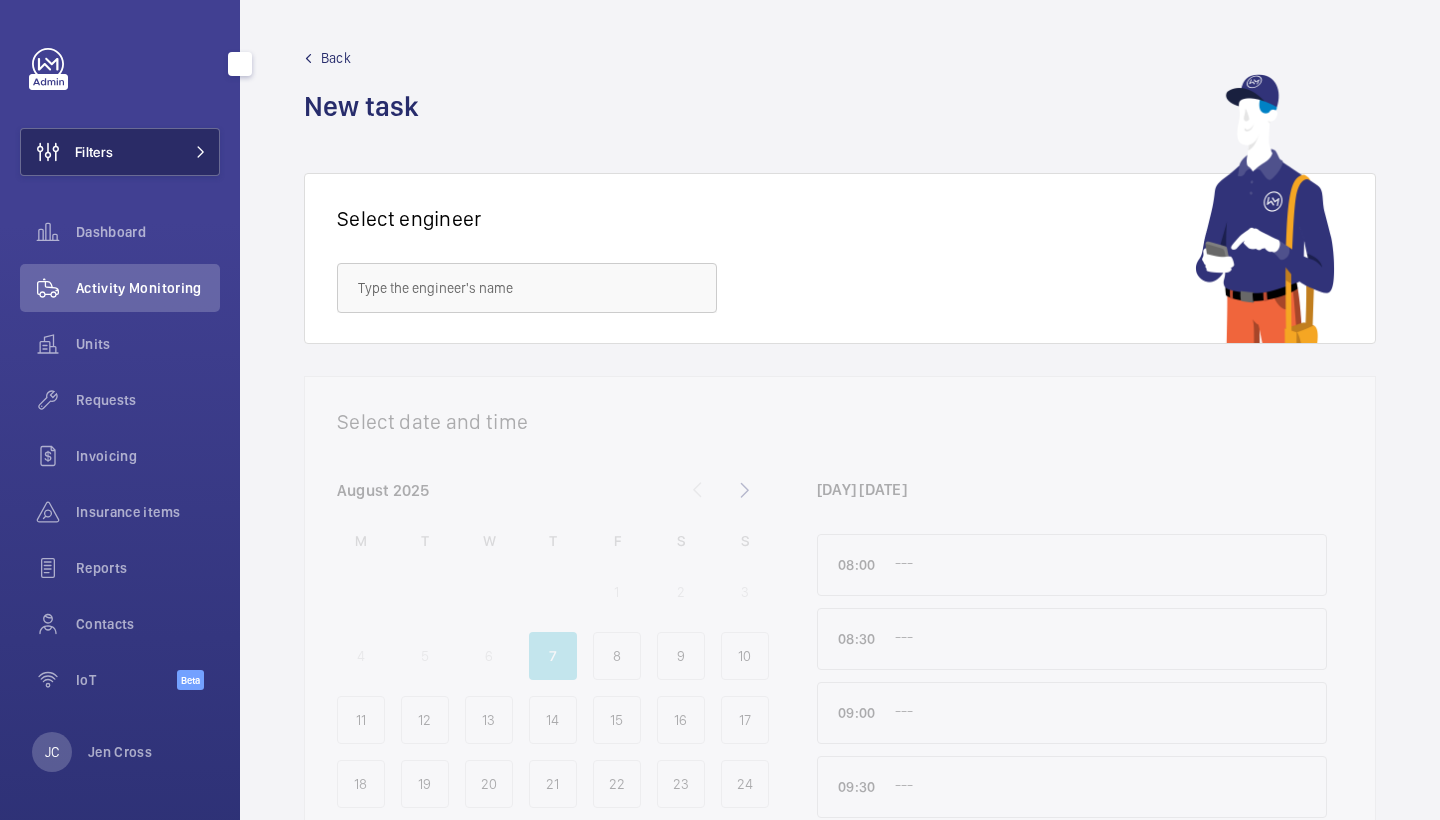click on "Filters" 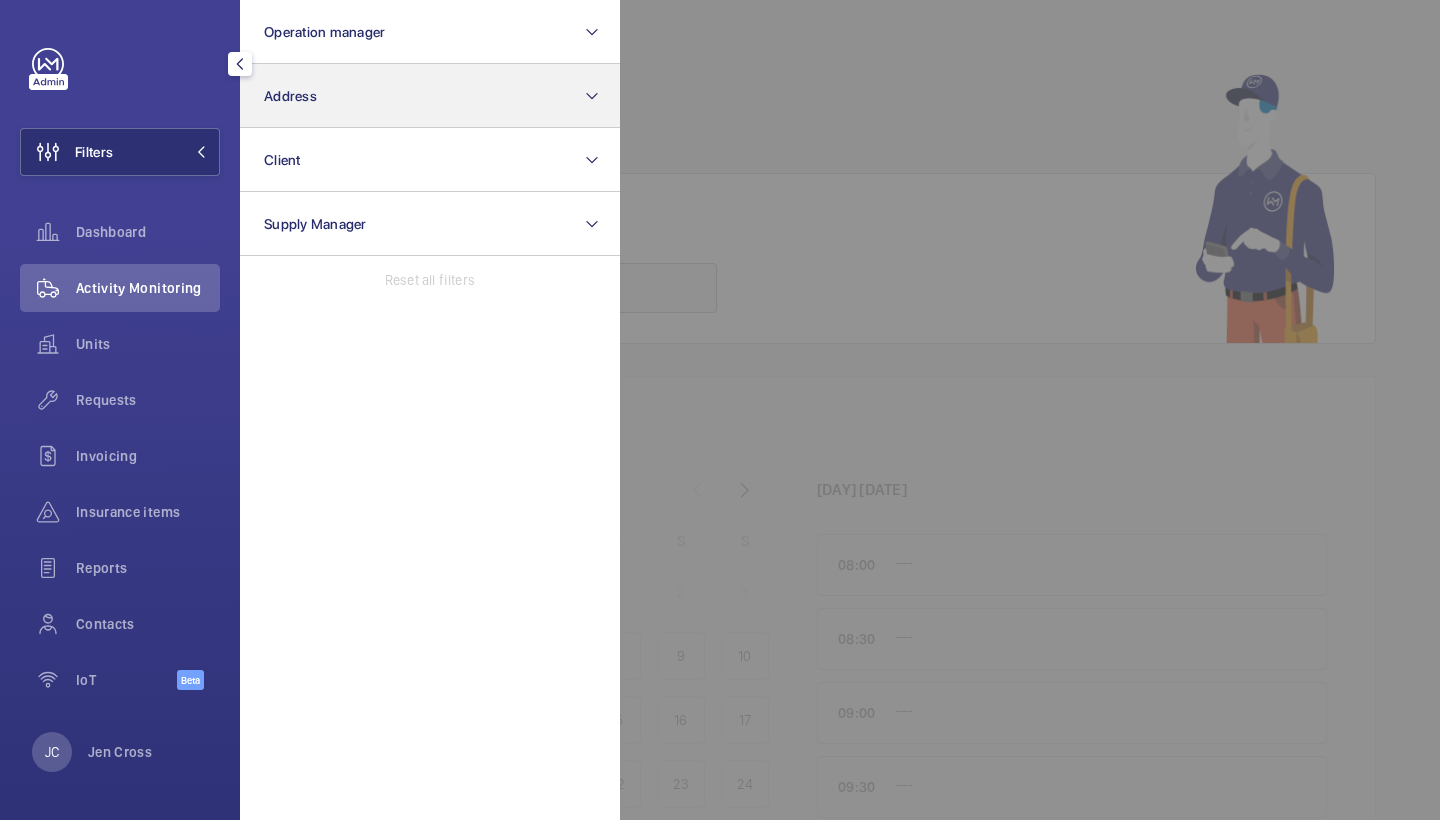 click on "Address" 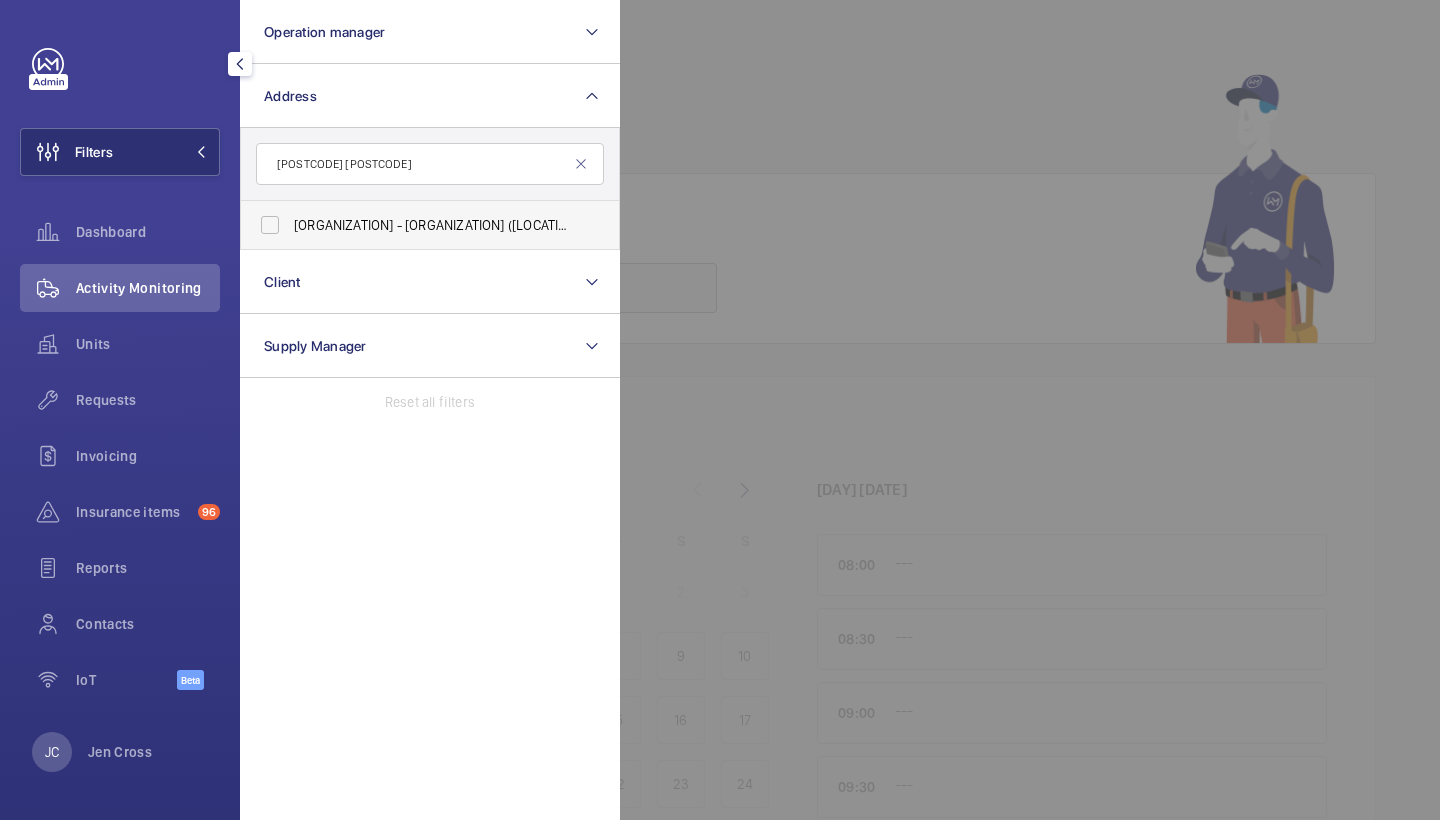 type on "[POSTCODE] [POSTCODE]" 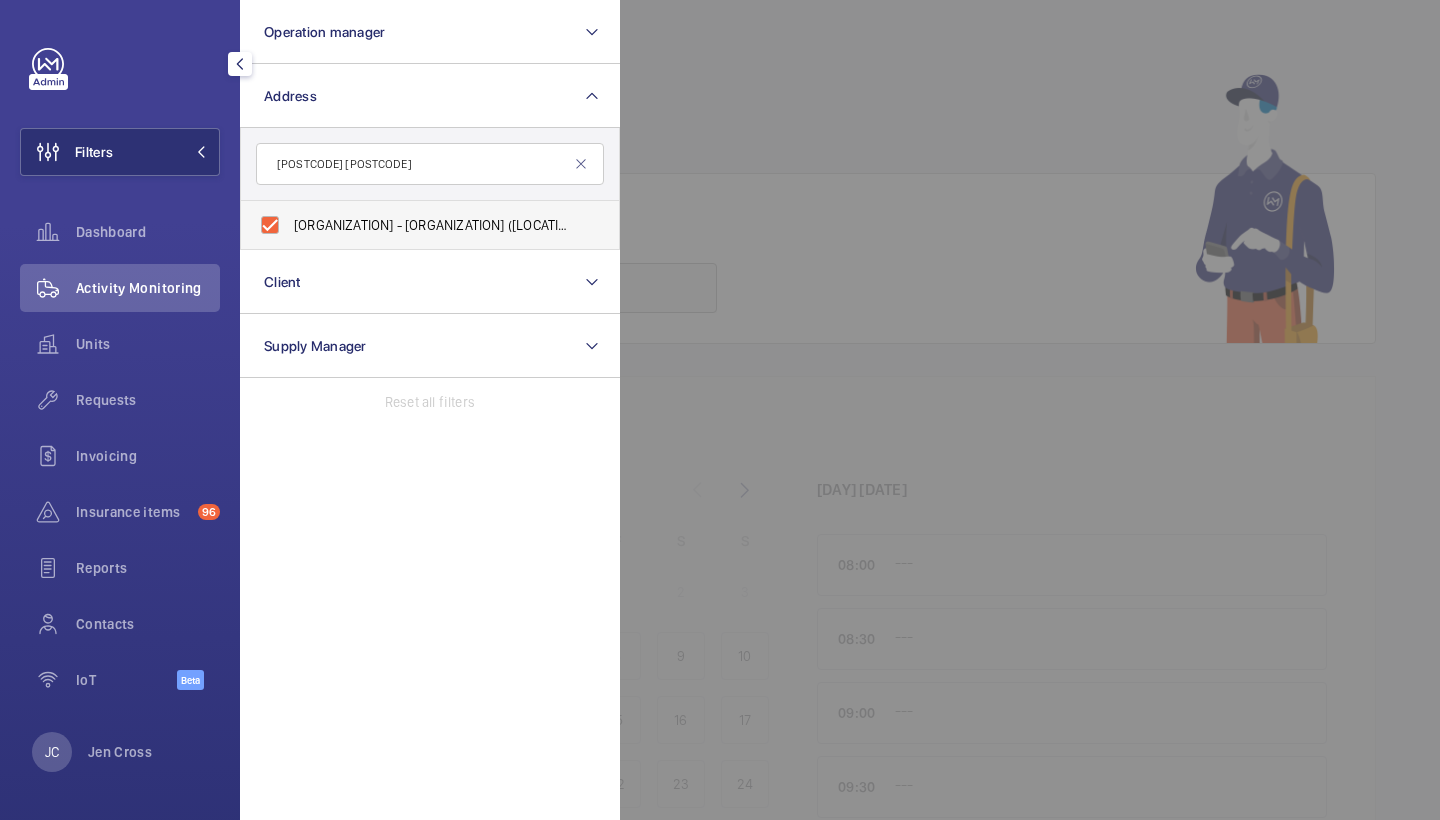 checkbox on "true" 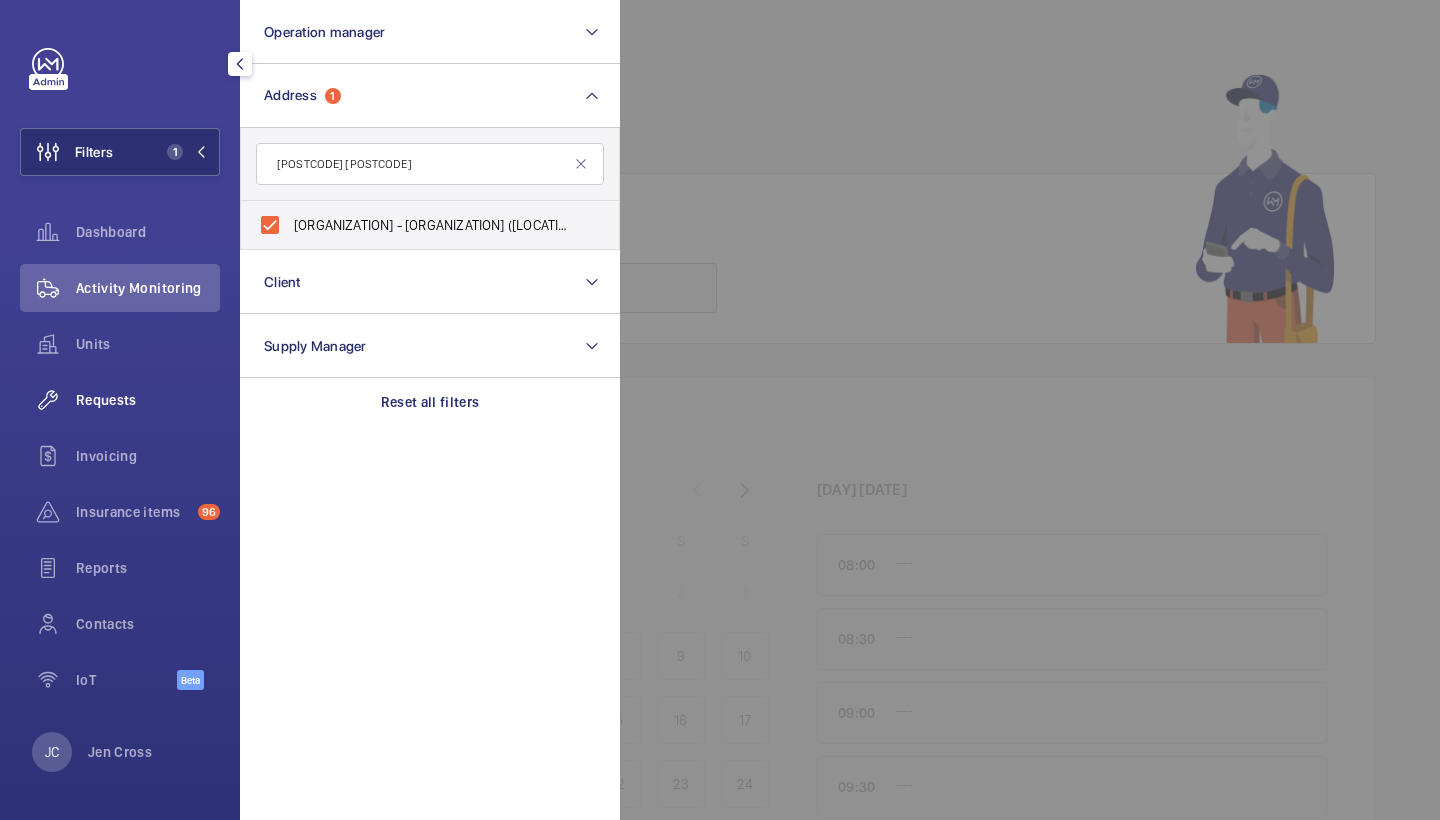 click on "Requests" 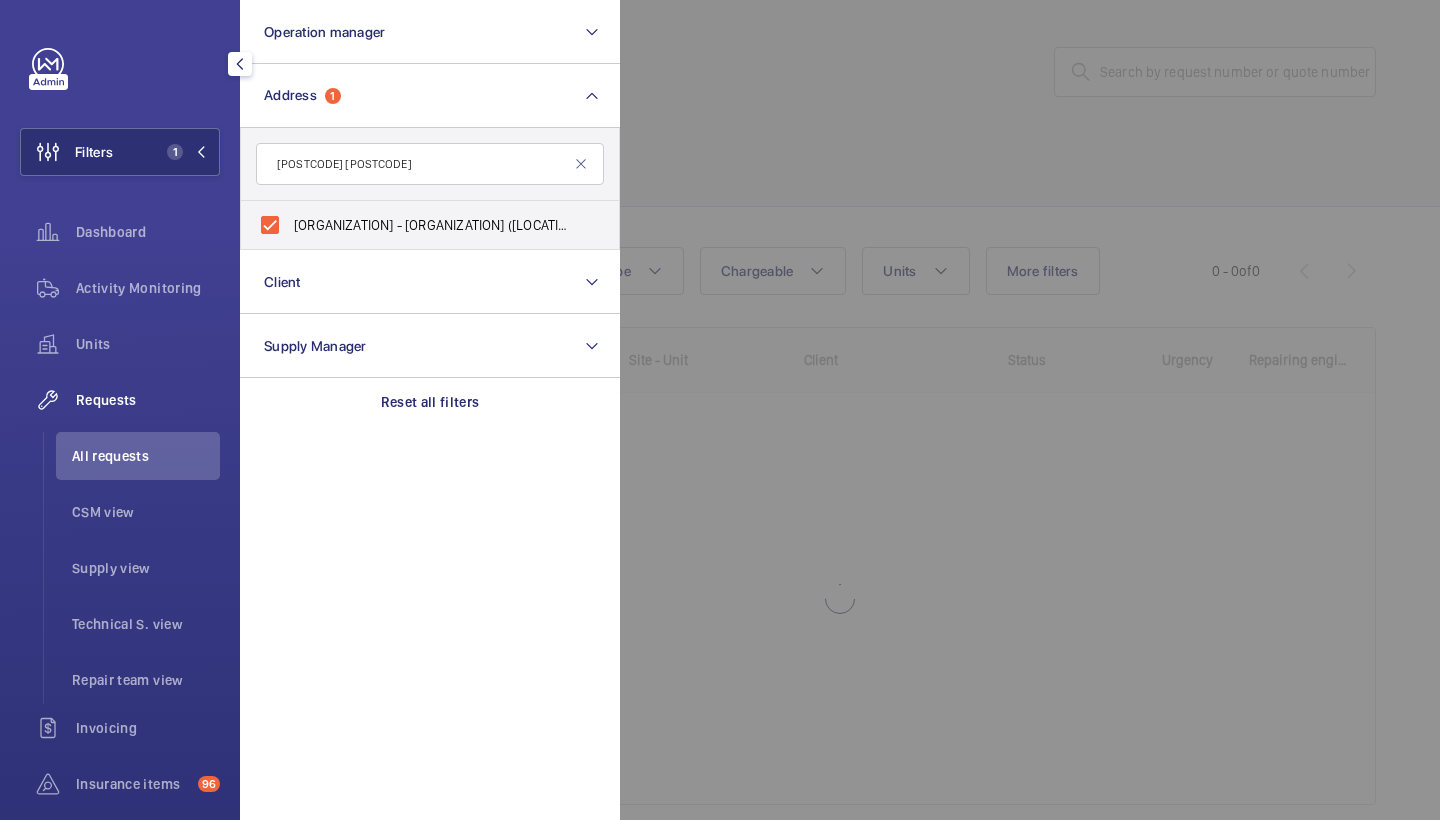 click 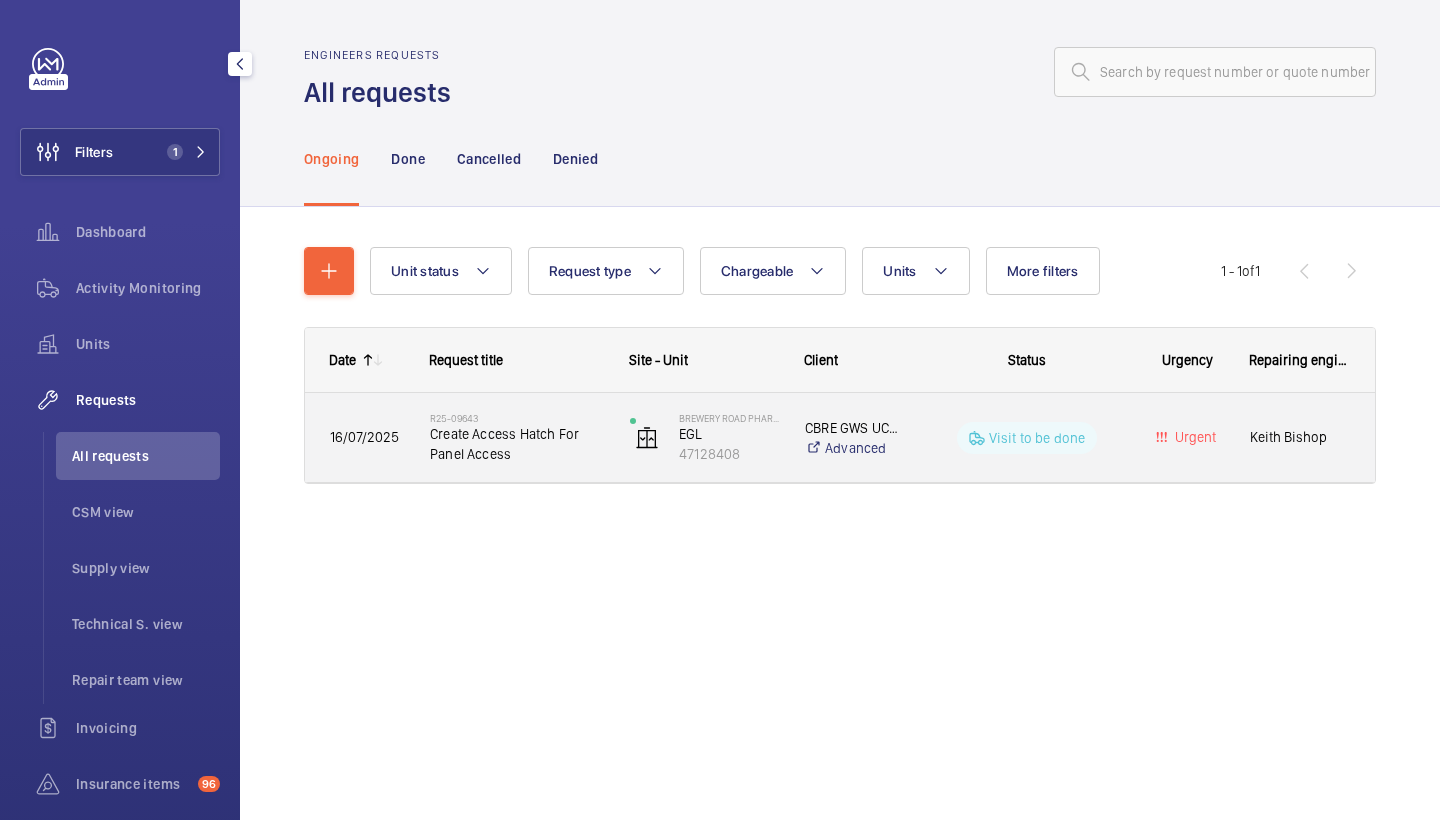 click on "Create Access Hatch For Panel Access" 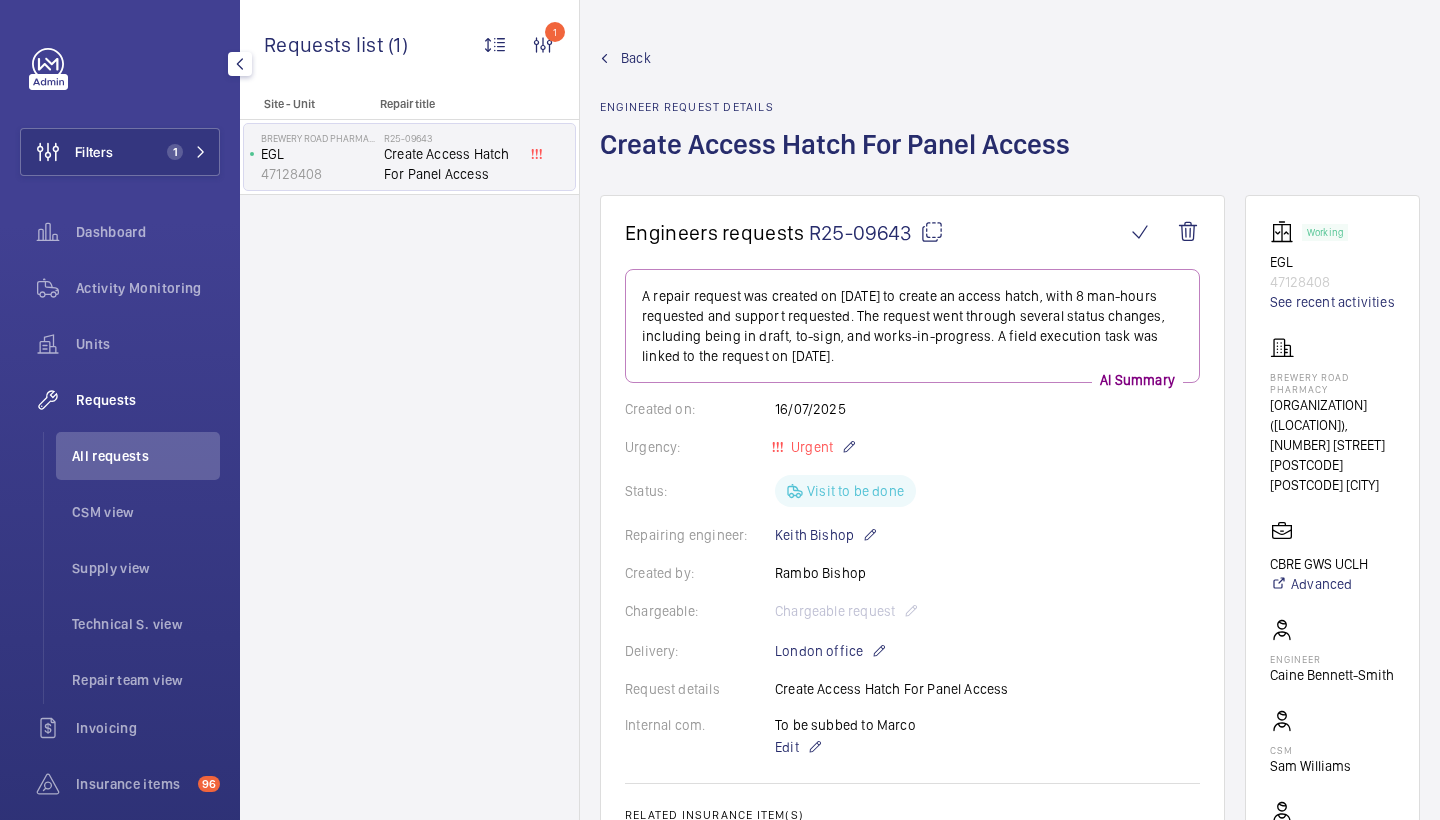scroll, scrollTop: 0, scrollLeft: 0, axis: both 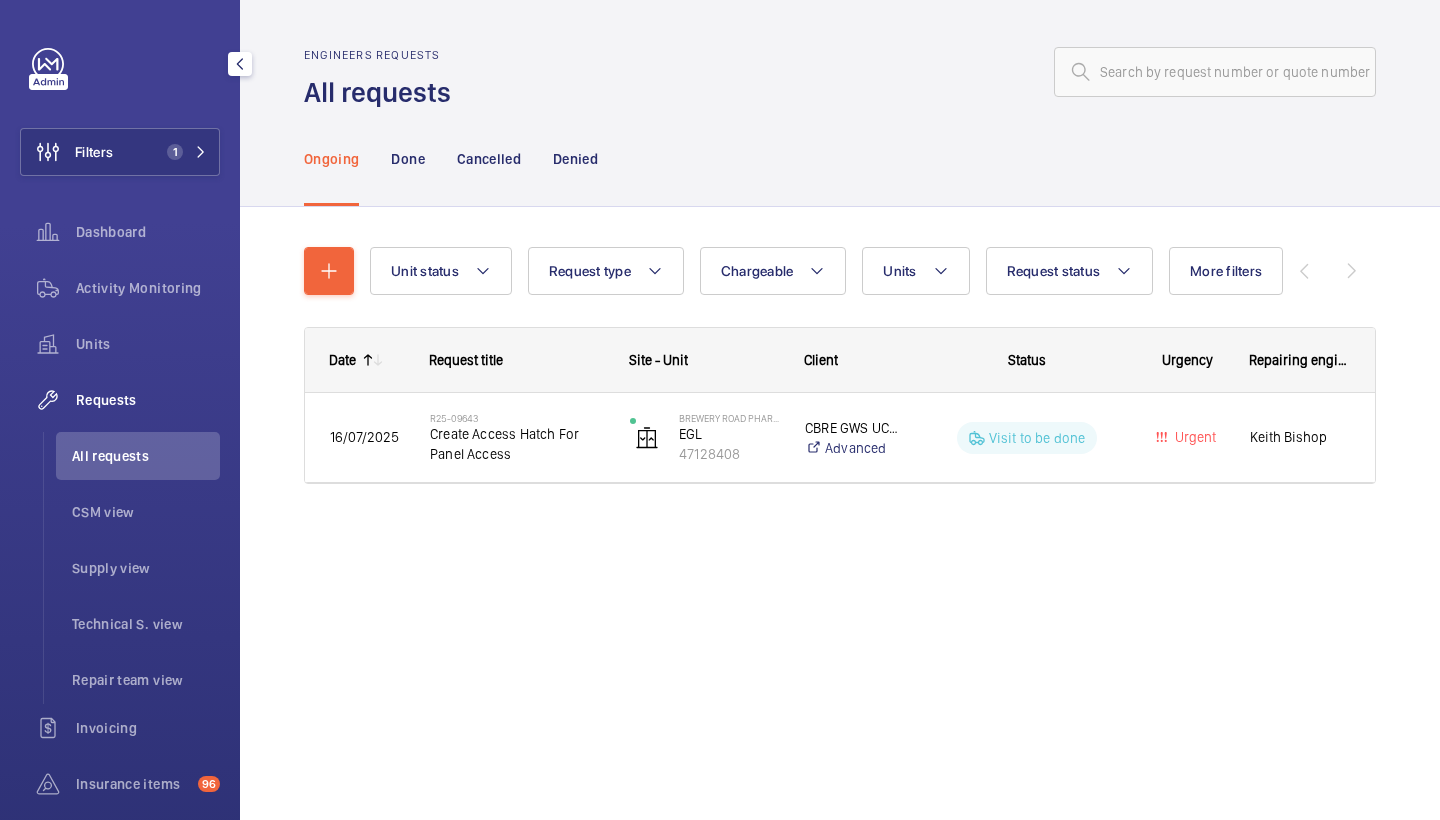 click on "Ongoing Done Cancelled Denied" 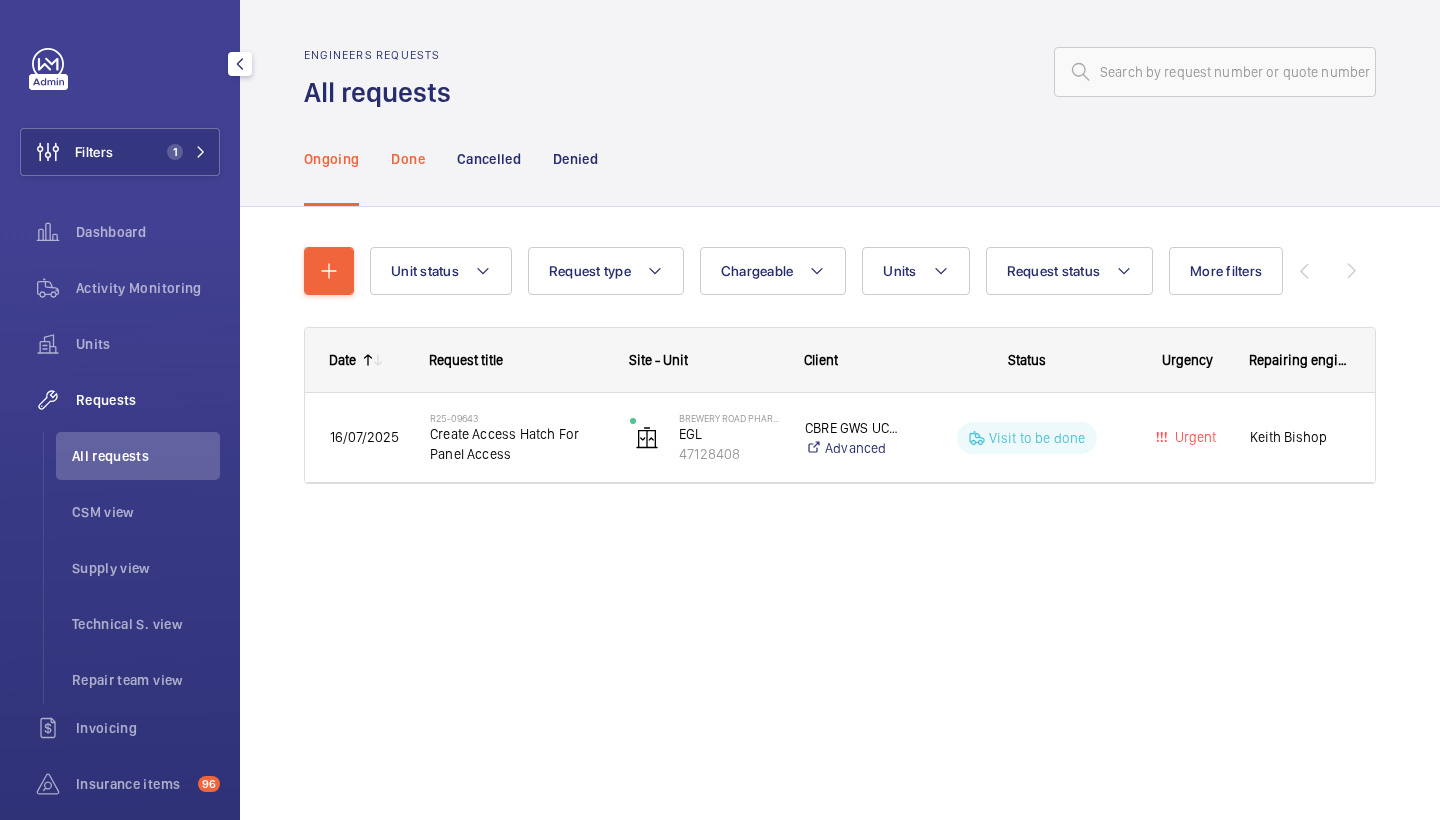 click on "Done" 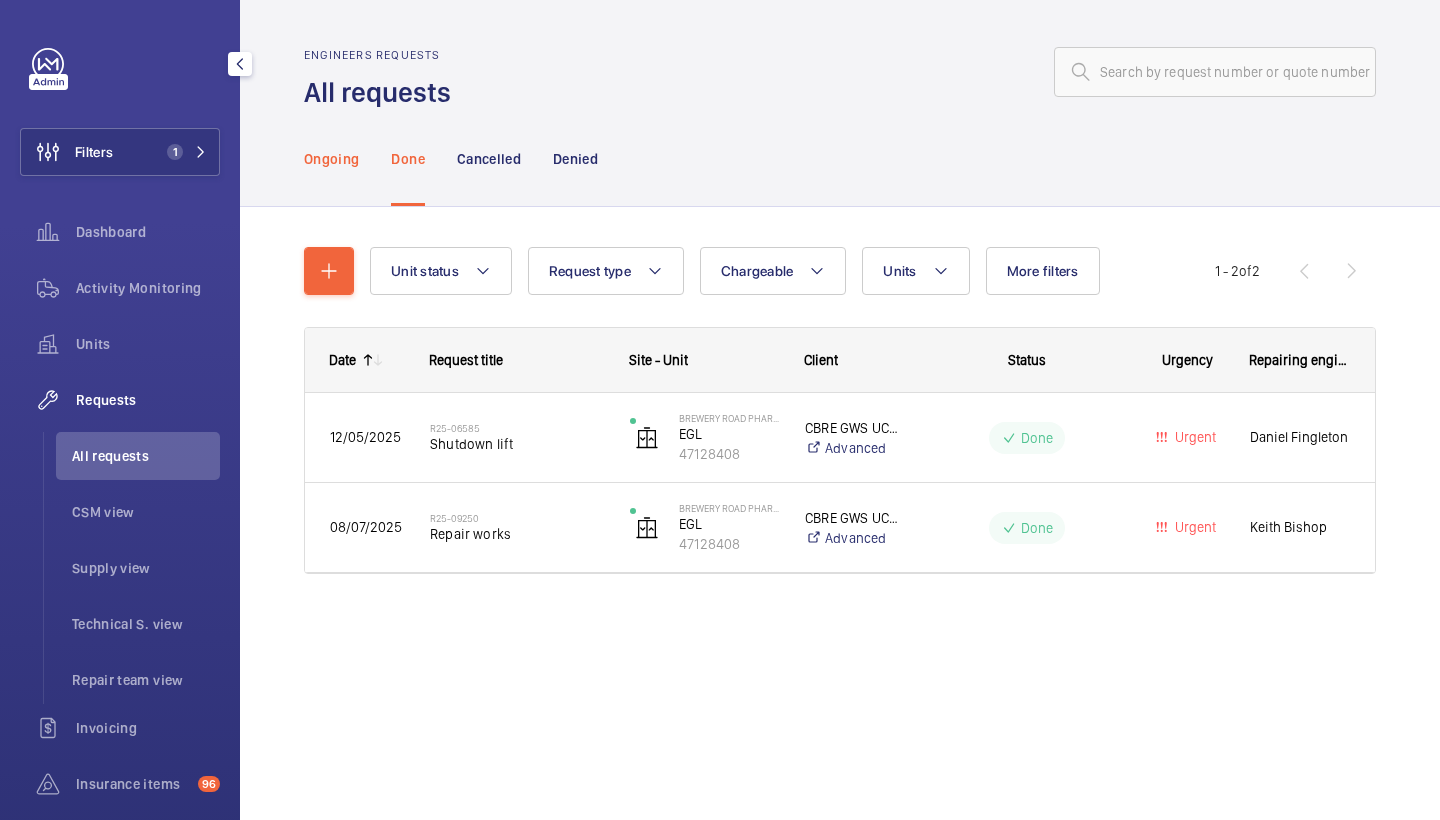click on "Ongoing" 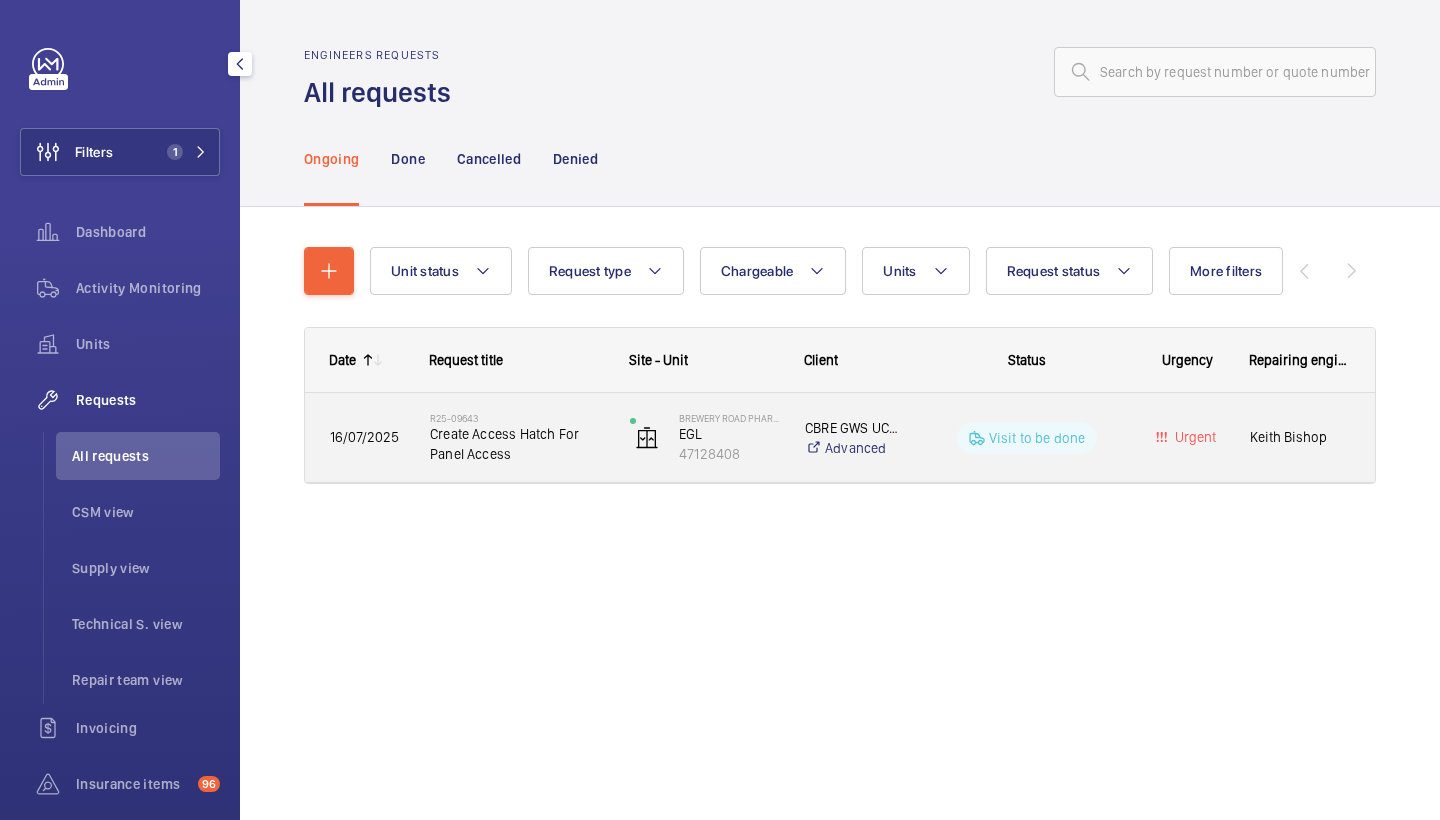 click on "Create Access Hatch For Panel Access" 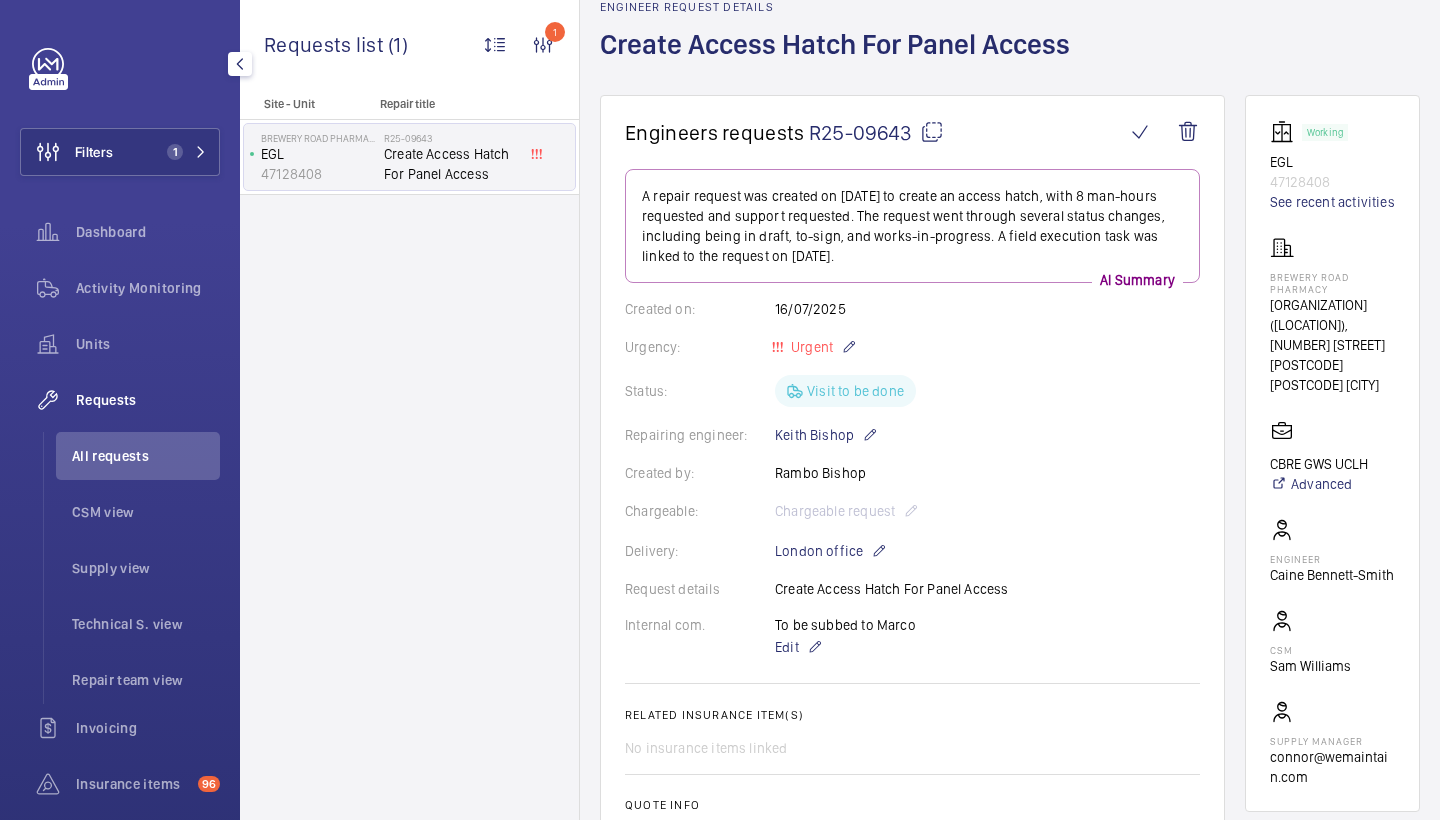 scroll, scrollTop: 101, scrollLeft: 0, axis: vertical 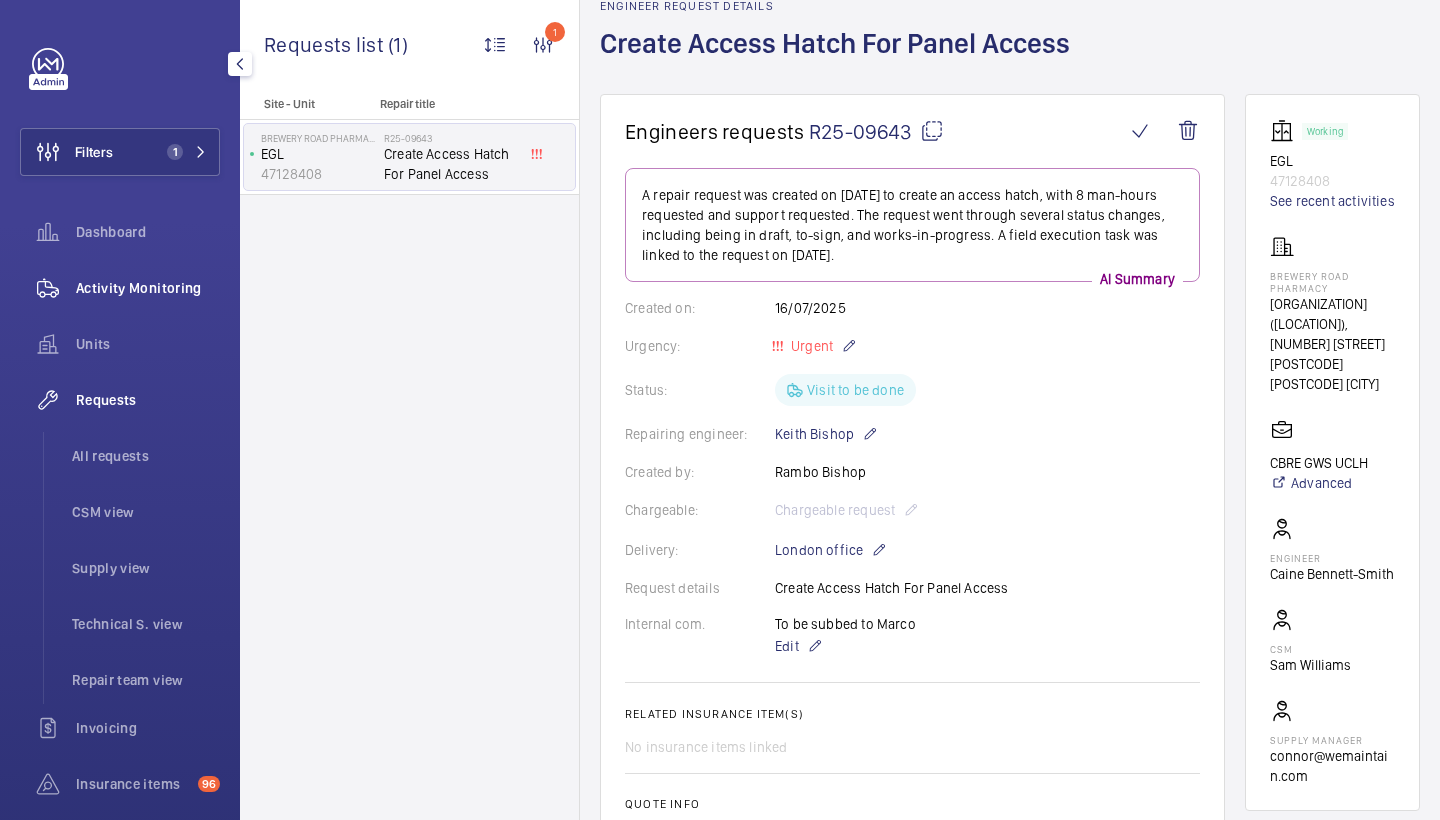 click on "Activity Monitoring" 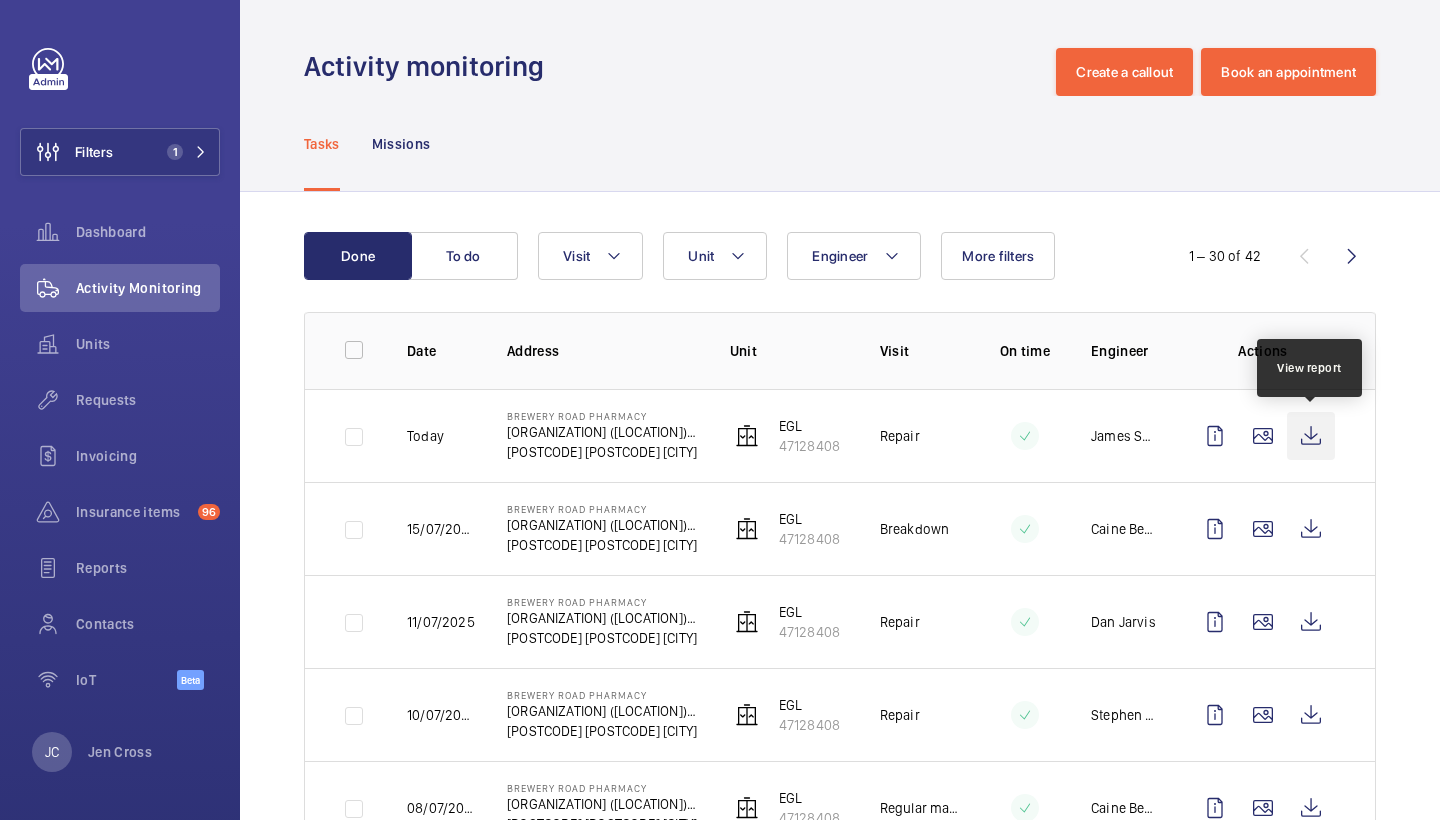 click 